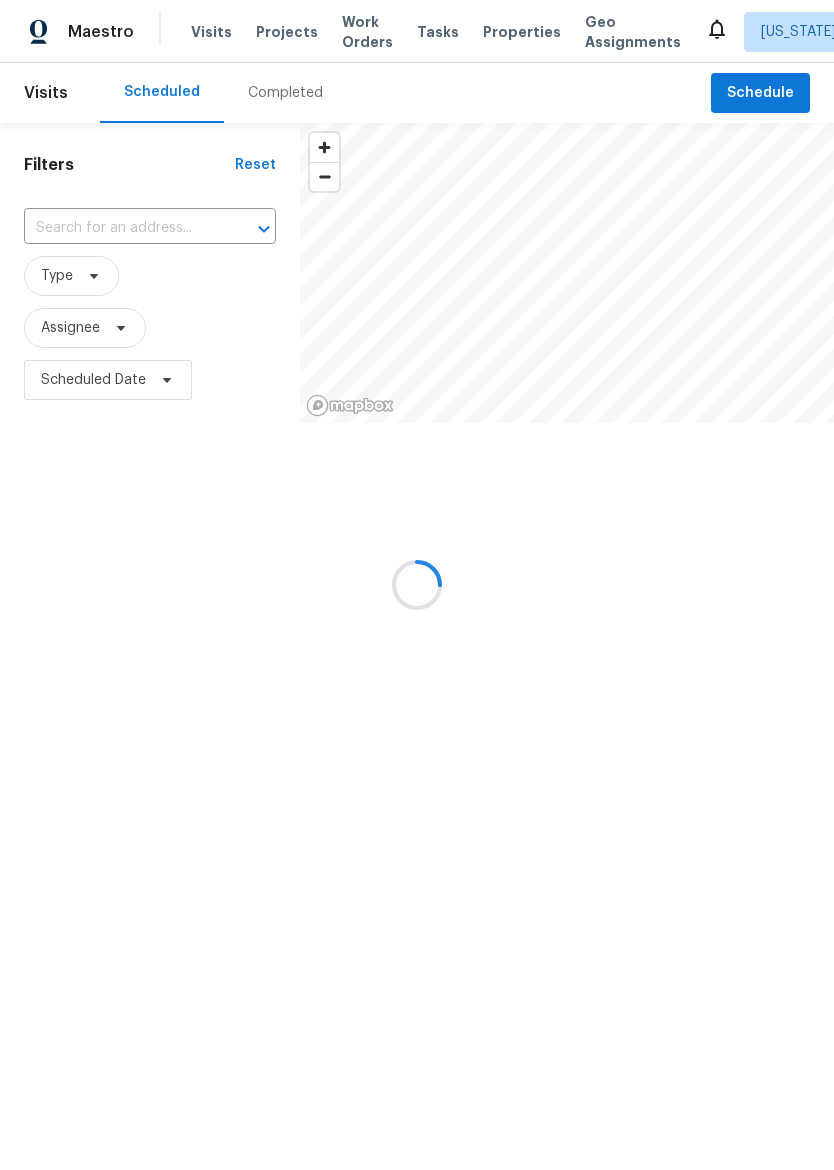 scroll, scrollTop: 0, scrollLeft: 0, axis: both 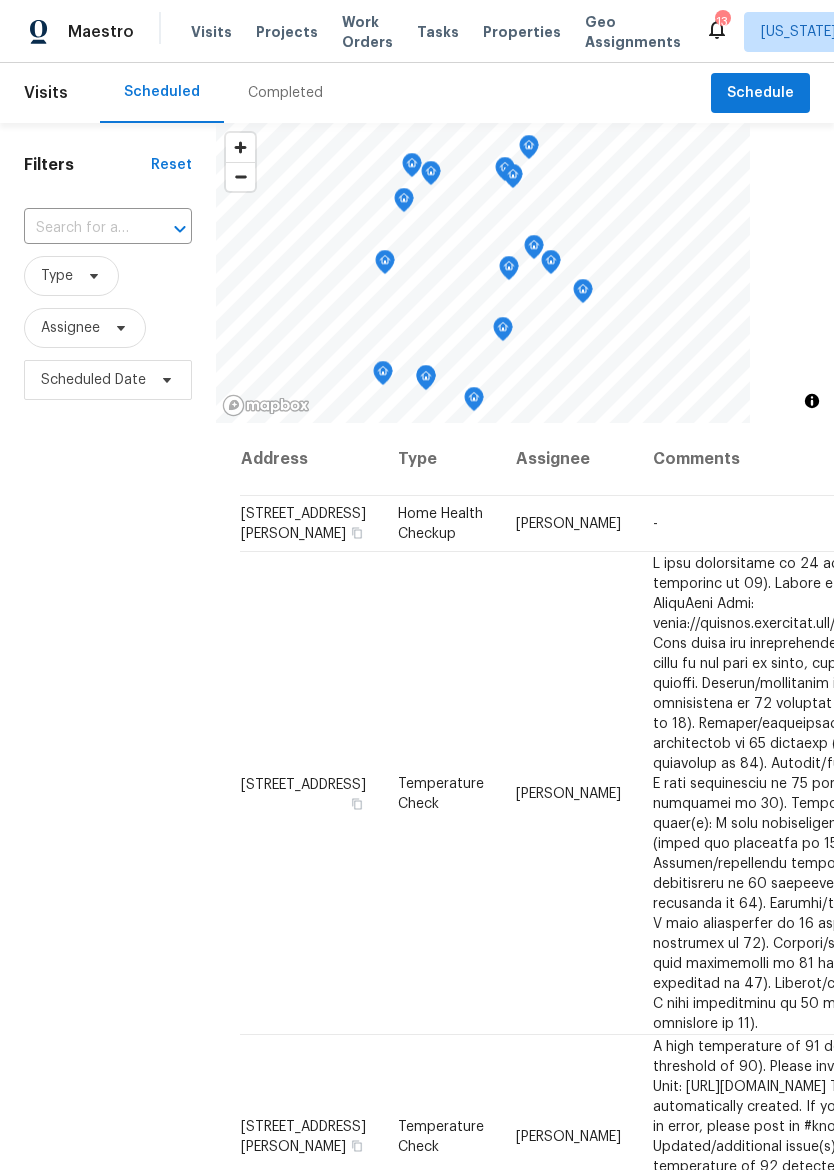 click on "Properties" at bounding box center (522, 32) 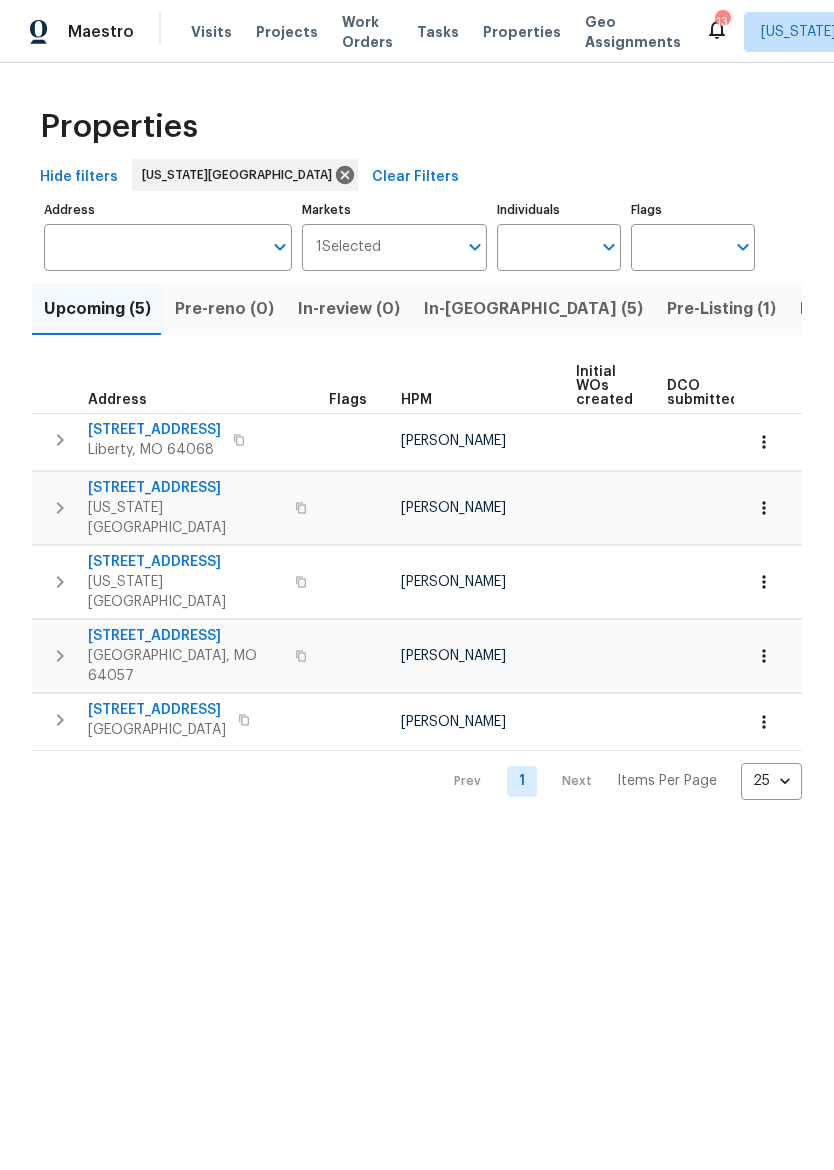 click on "Pre-Listing (1)" at bounding box center (721, 309) 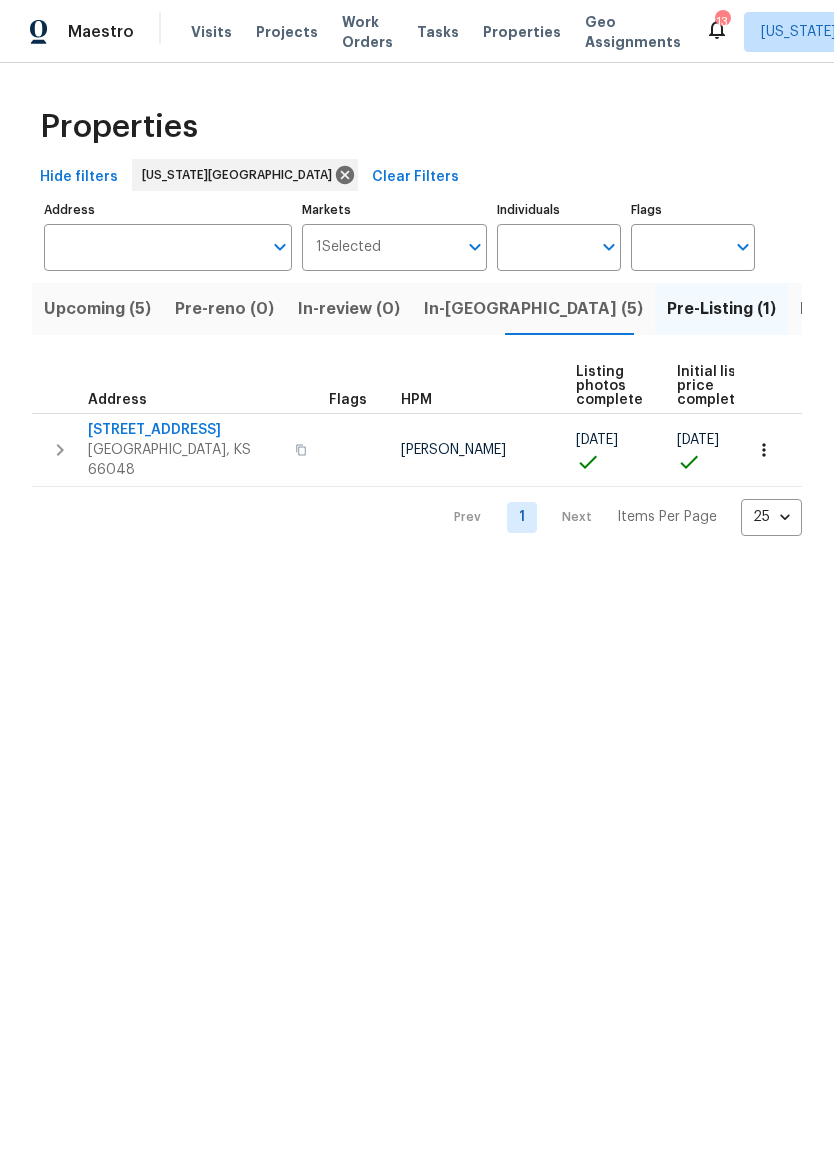click on "Listed (34)" at bounding box center (843, 309) 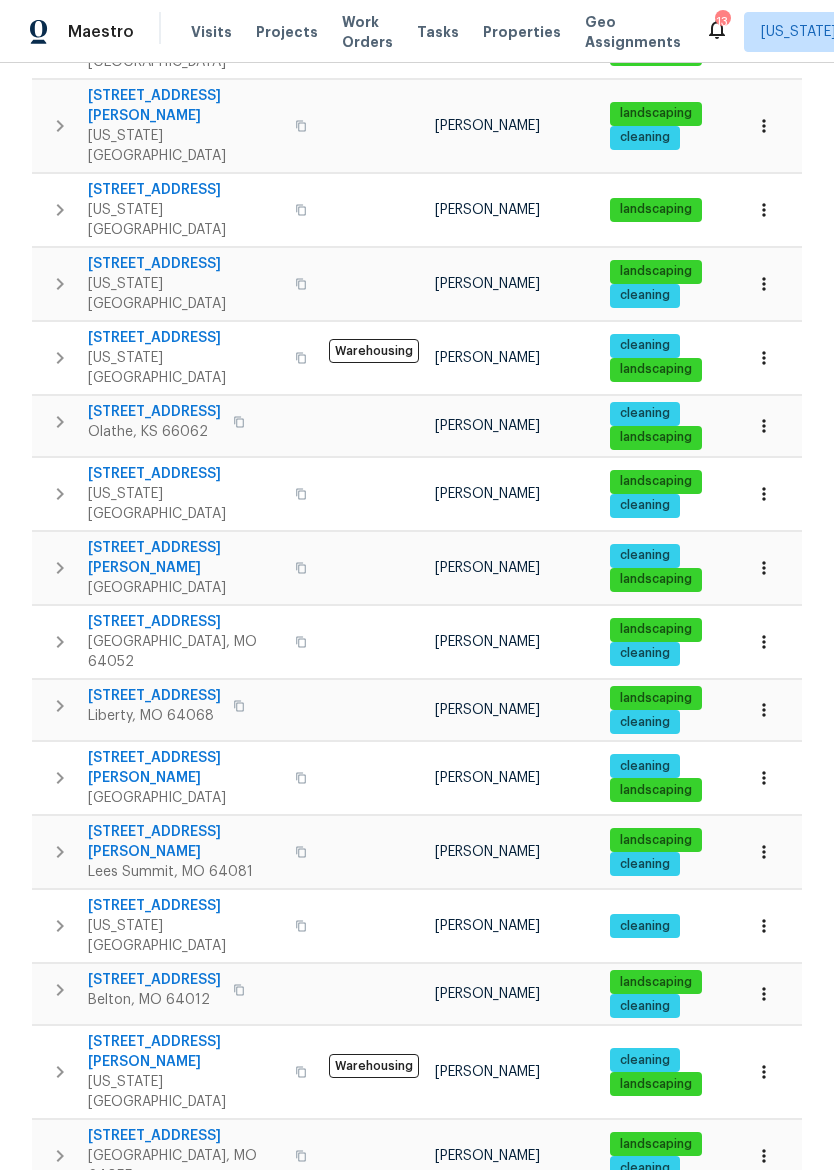 scroll, scrollTop: 704, scrollLeft: 0, axis: vertical 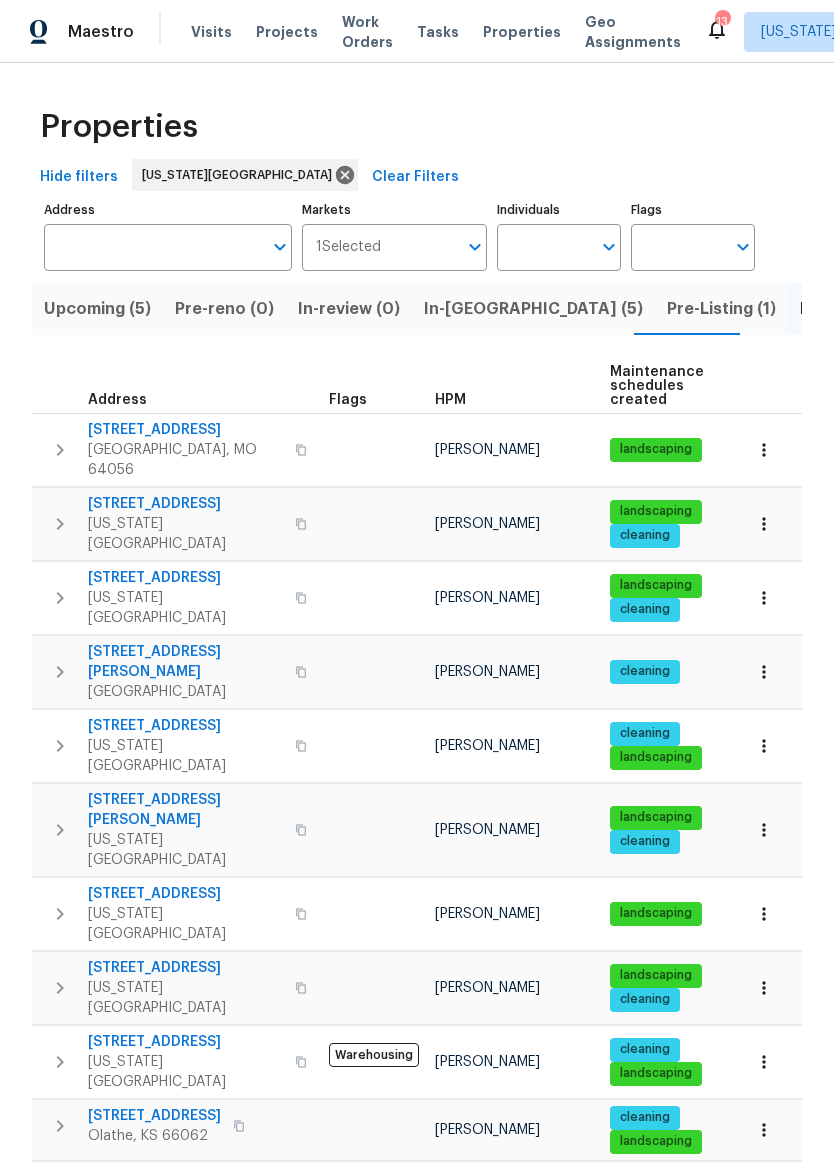 click on "In-reno (5)" at bounding box center (533, 309) 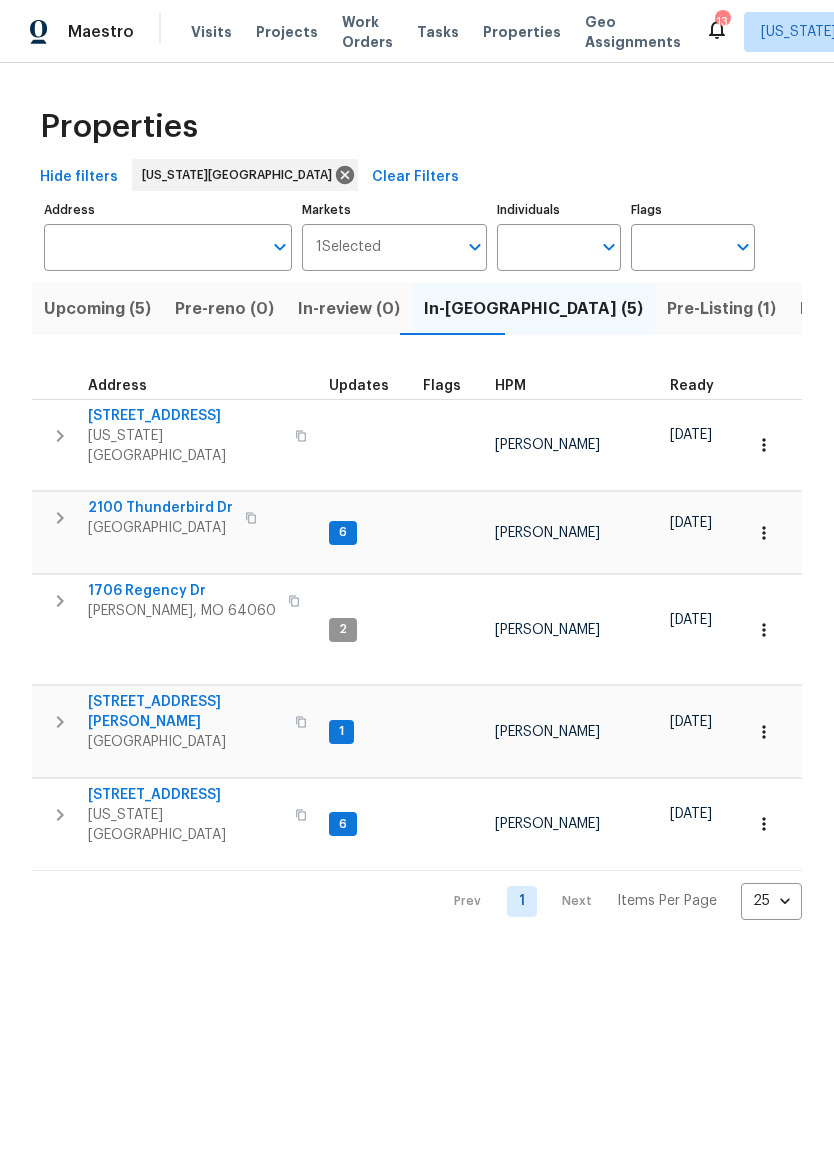 click on "[STREET_ADDRESS]" at bounding box center (185, 795) 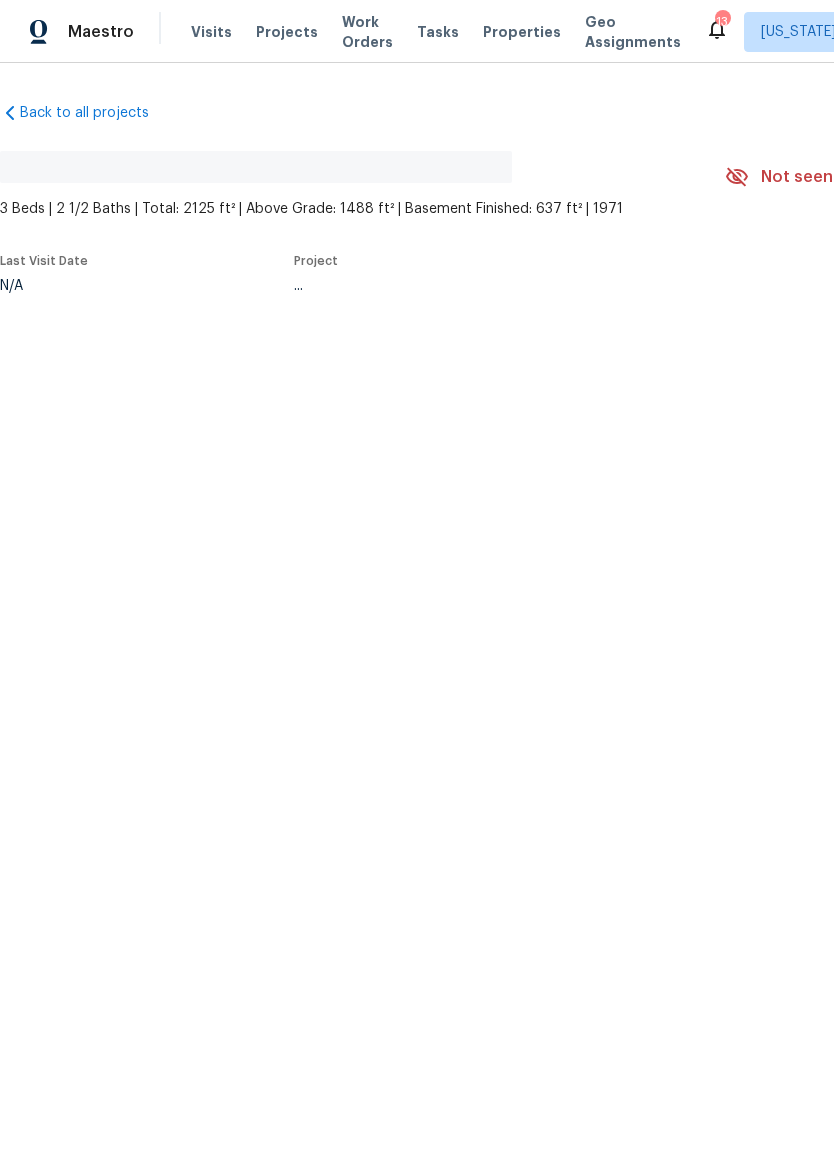 scroll, scrollTop: 0, scrollLeft: 0, axis: both 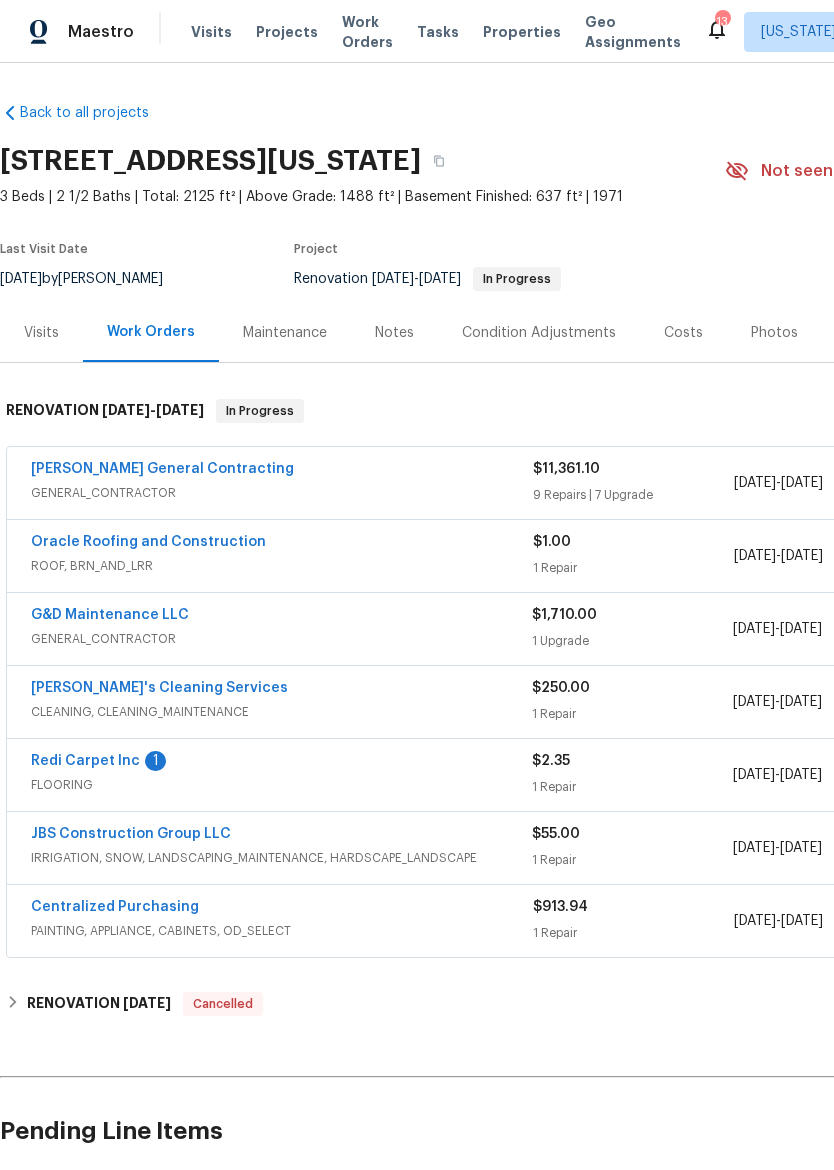 click on "Redi Carpet Inc 1" at bounding box center (281, 763) 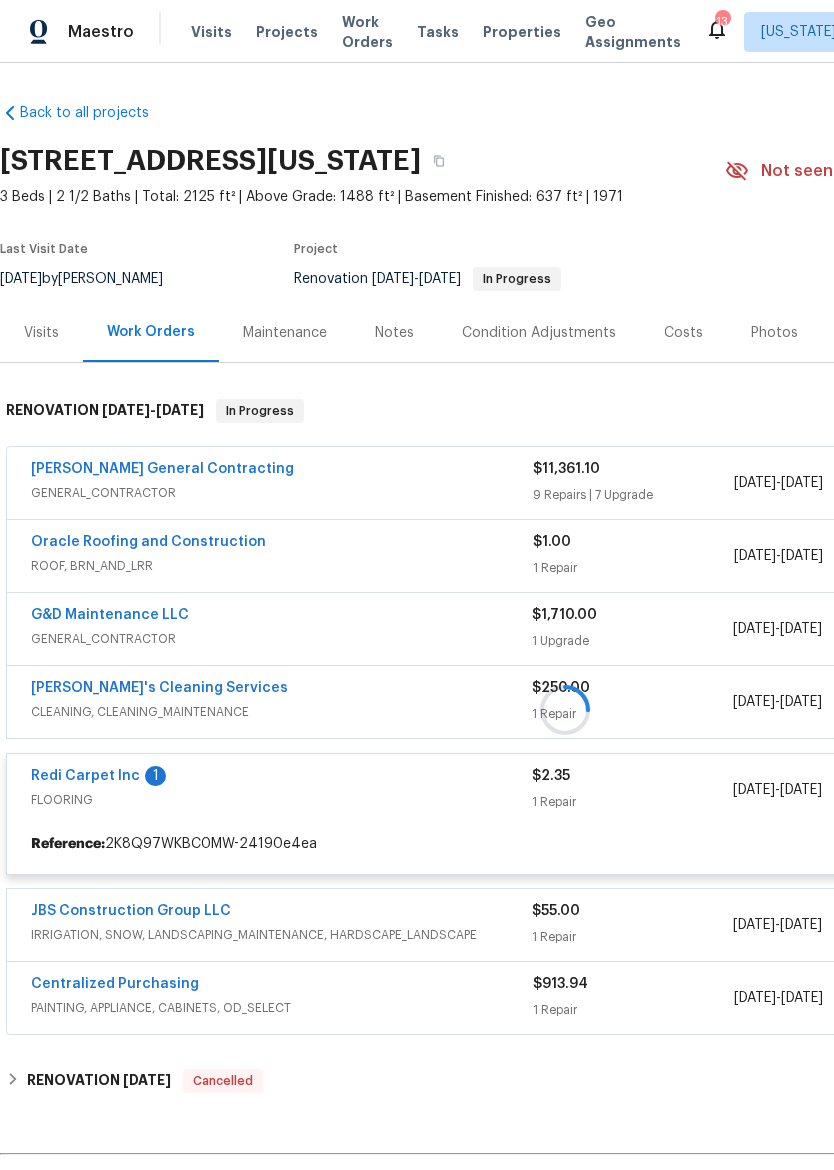 click at bounding box center (565, 710) 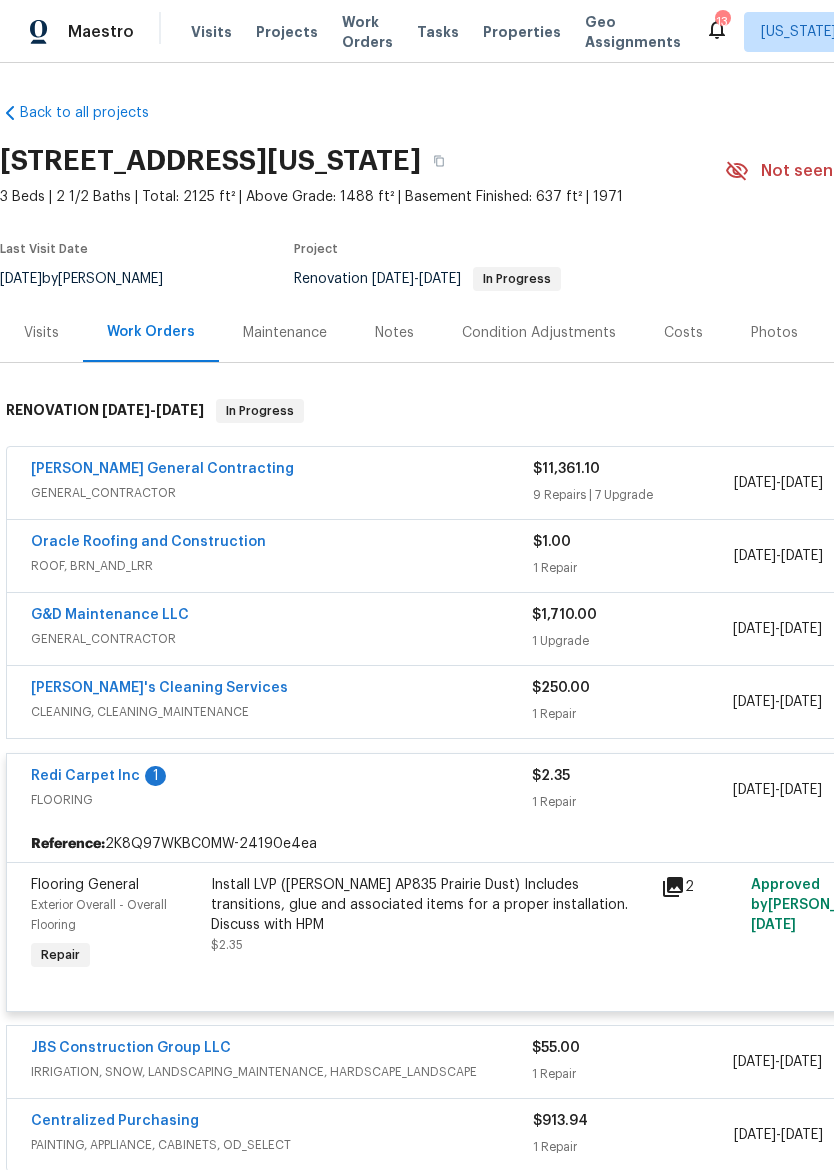 click on "G&D Maintenance LLC" at bounding box center [110, 615] 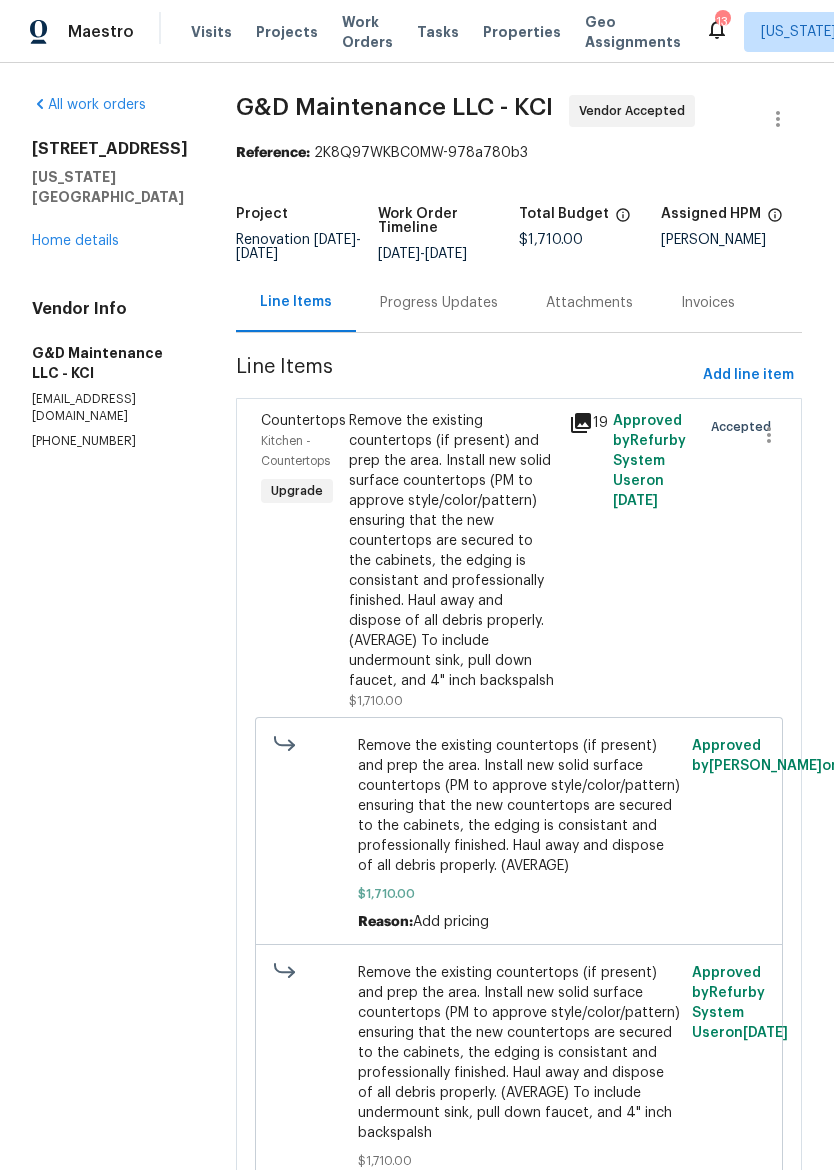 click on "Progress Updates" at bounding box center (439, 303) 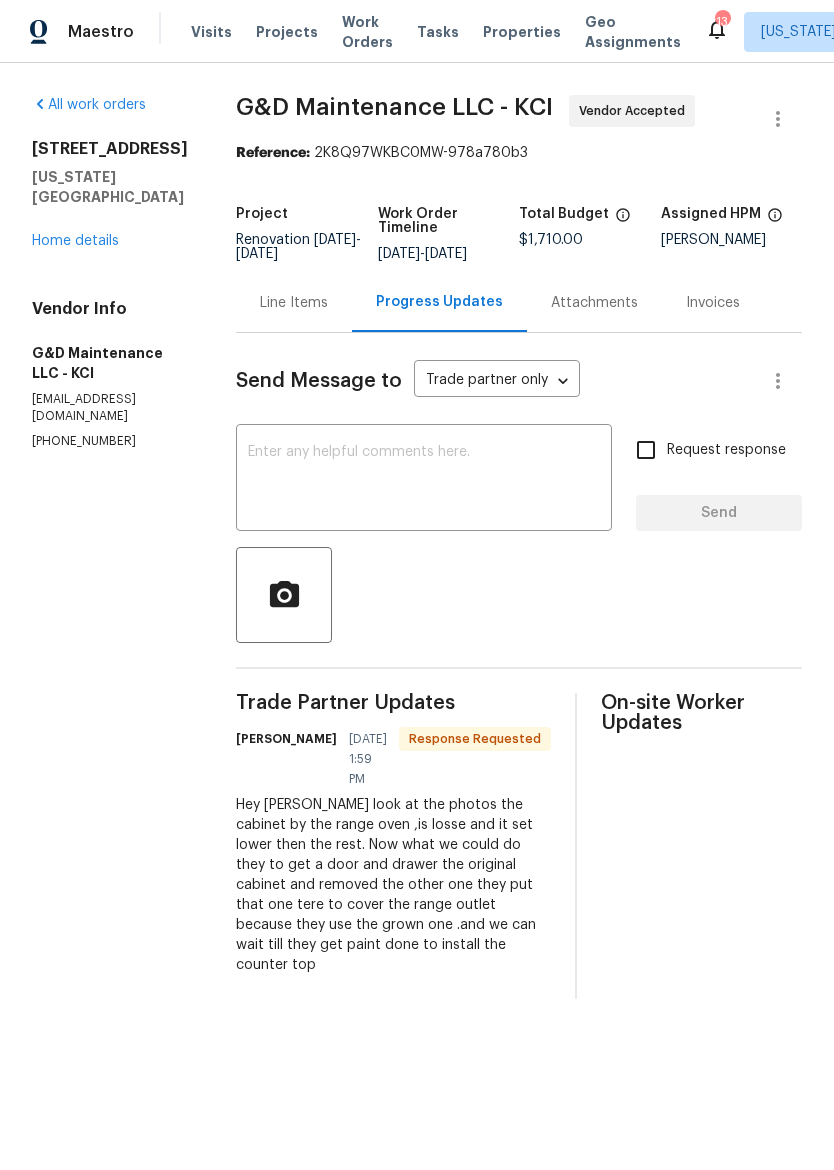 click on "x ​" at bounding box center (424, 480) 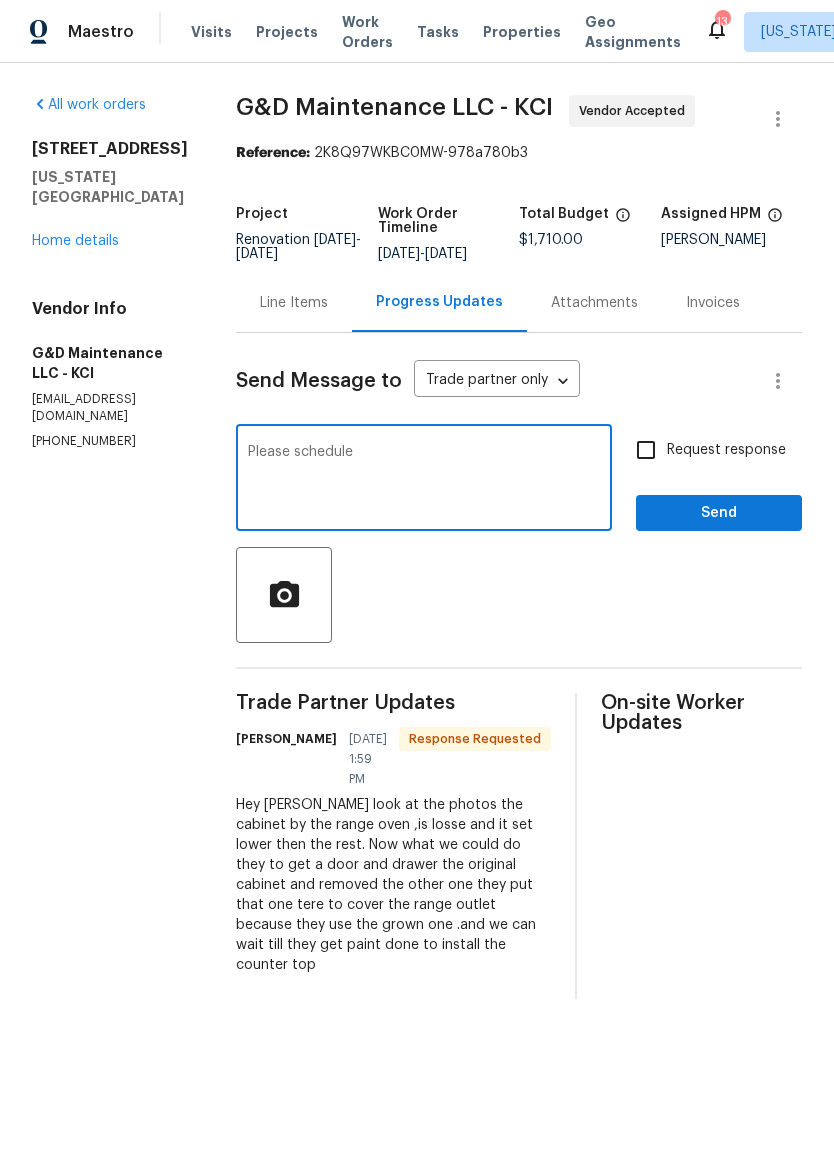 type on "Please schedule" 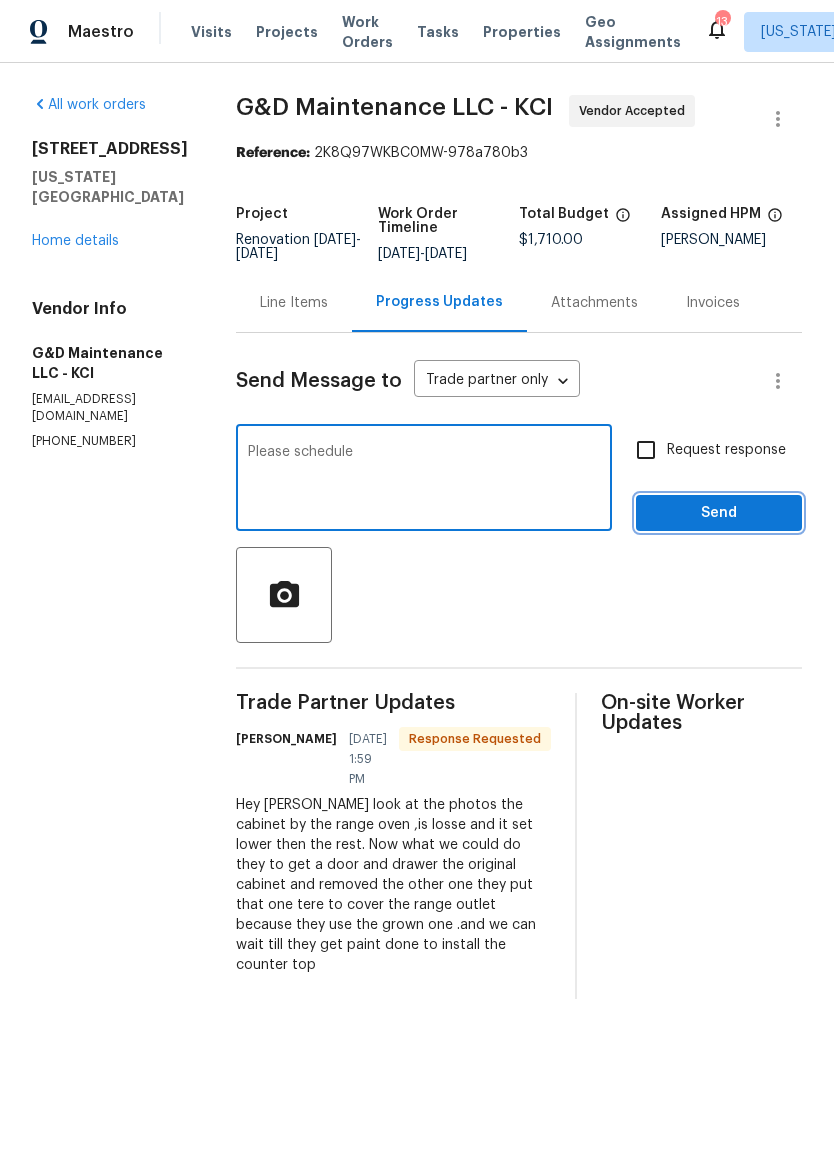 click on "Send" at bounding box center (719, 513) 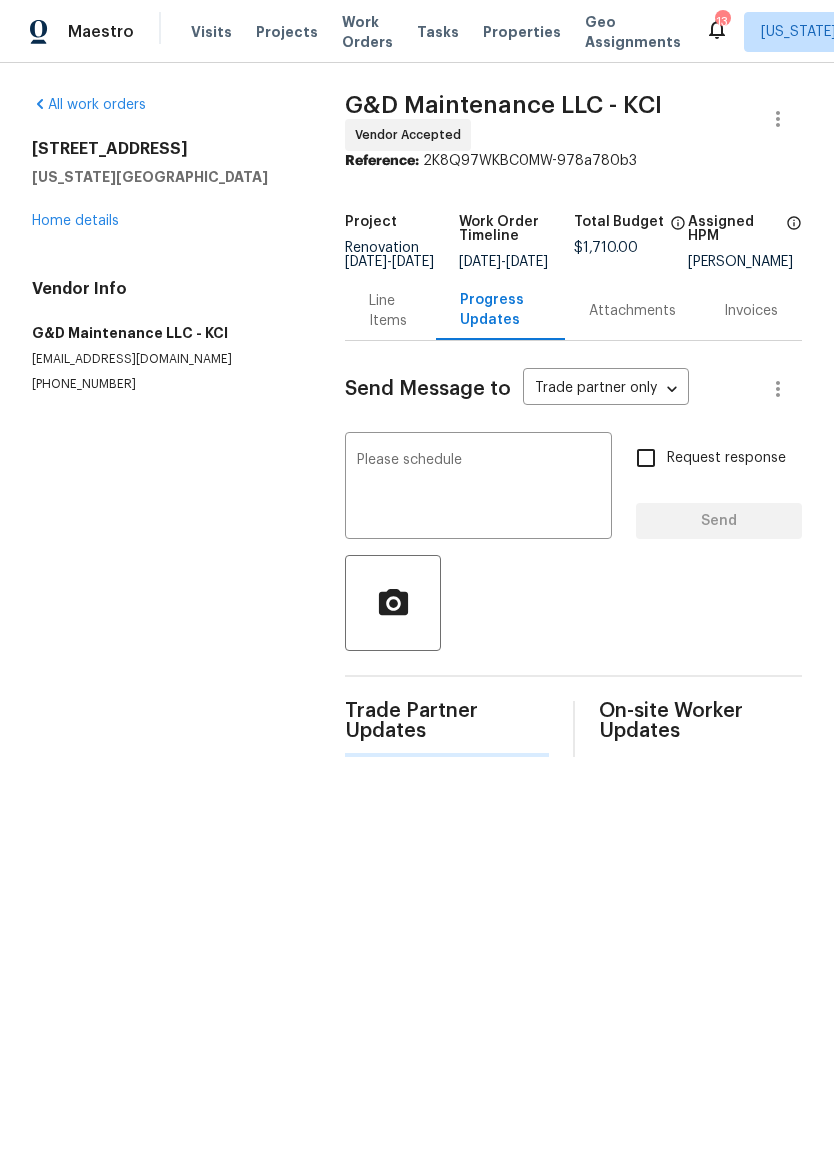 type 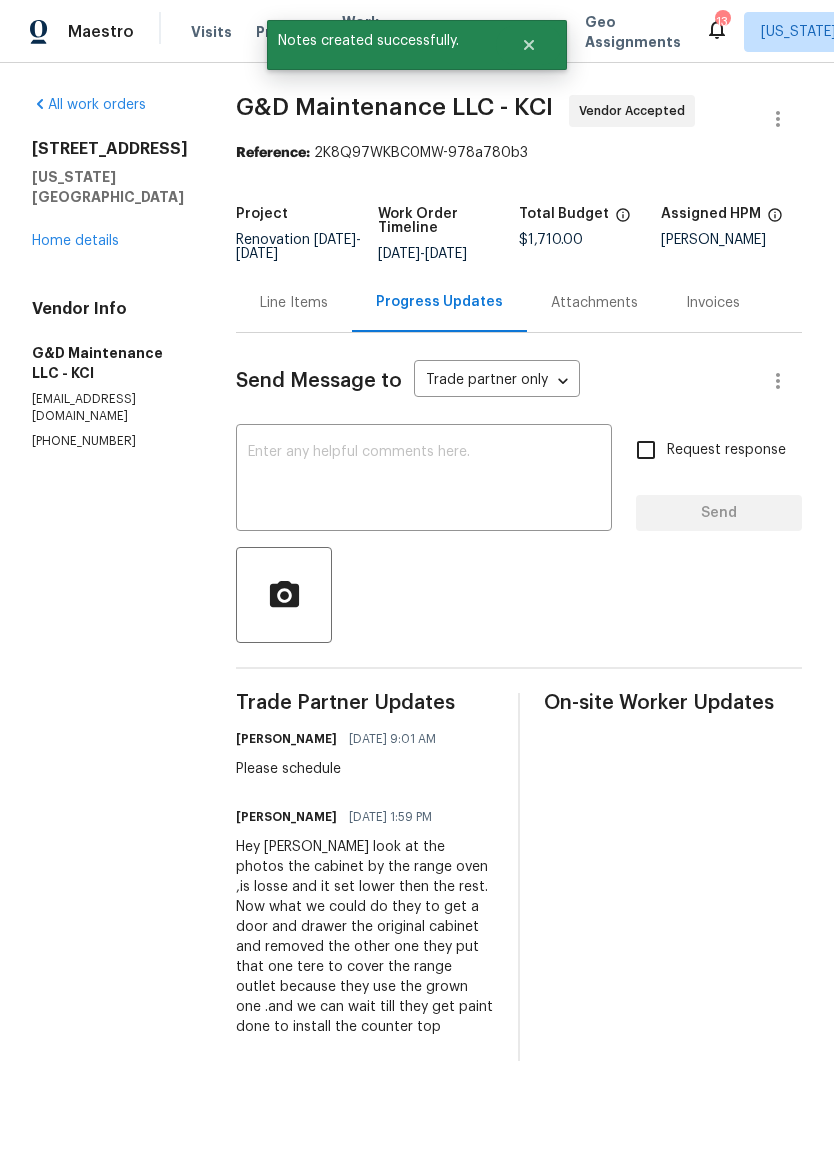 click on "Home details" at bounding box center (75, 241) 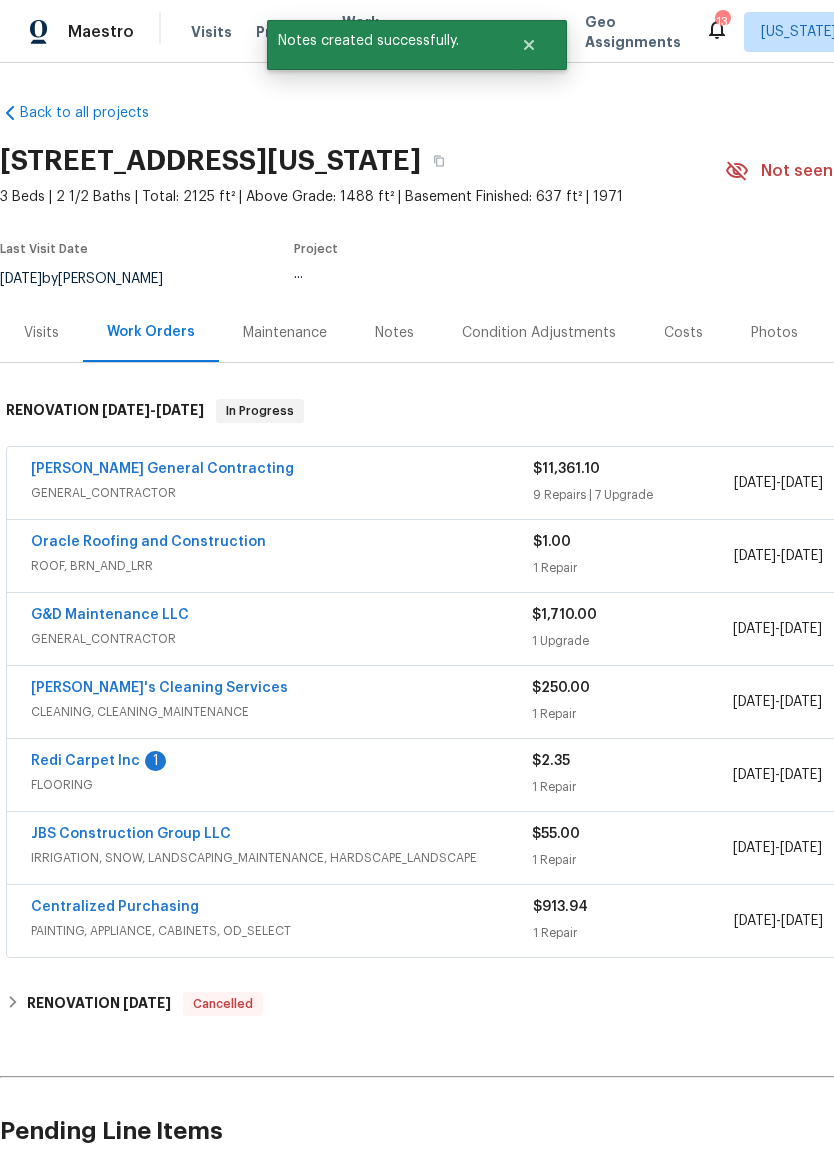 click on "Nicholson General Contracting" at bounding box center [162, 469] 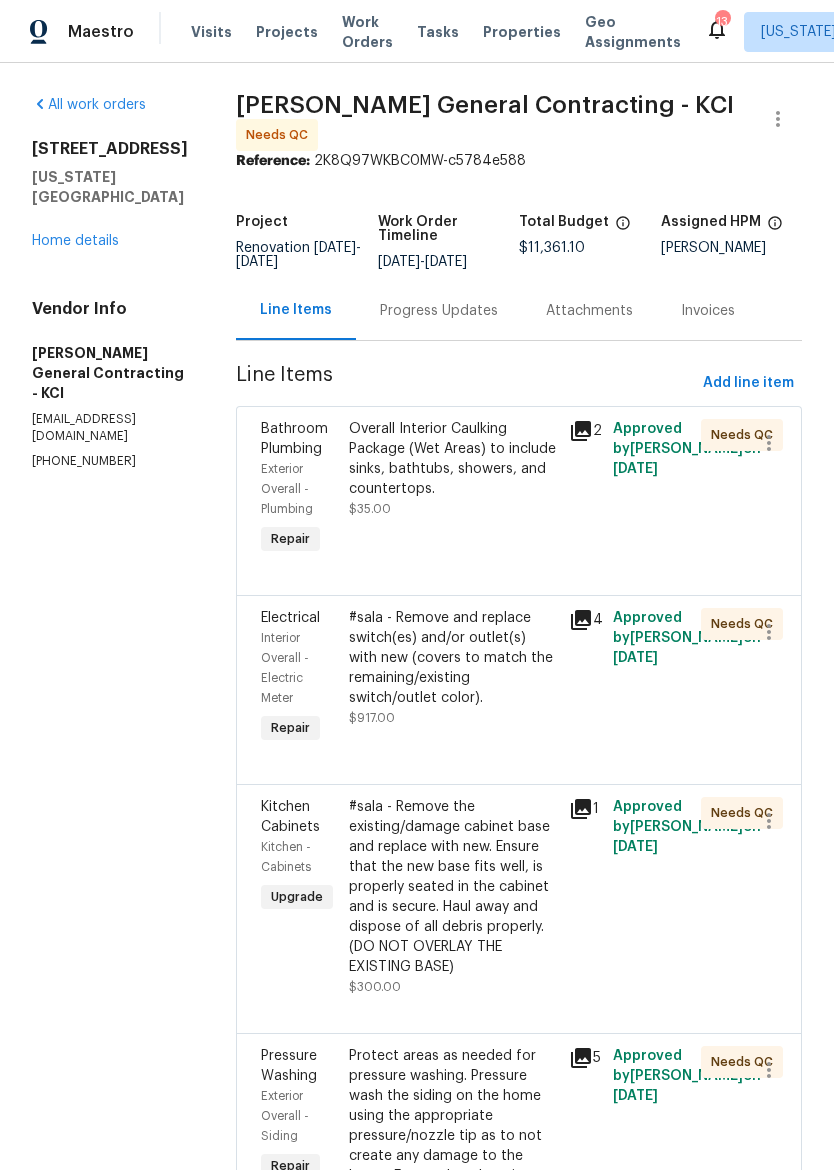 scroll, scrollTop: 0, scrollLeft: 0, axis: both 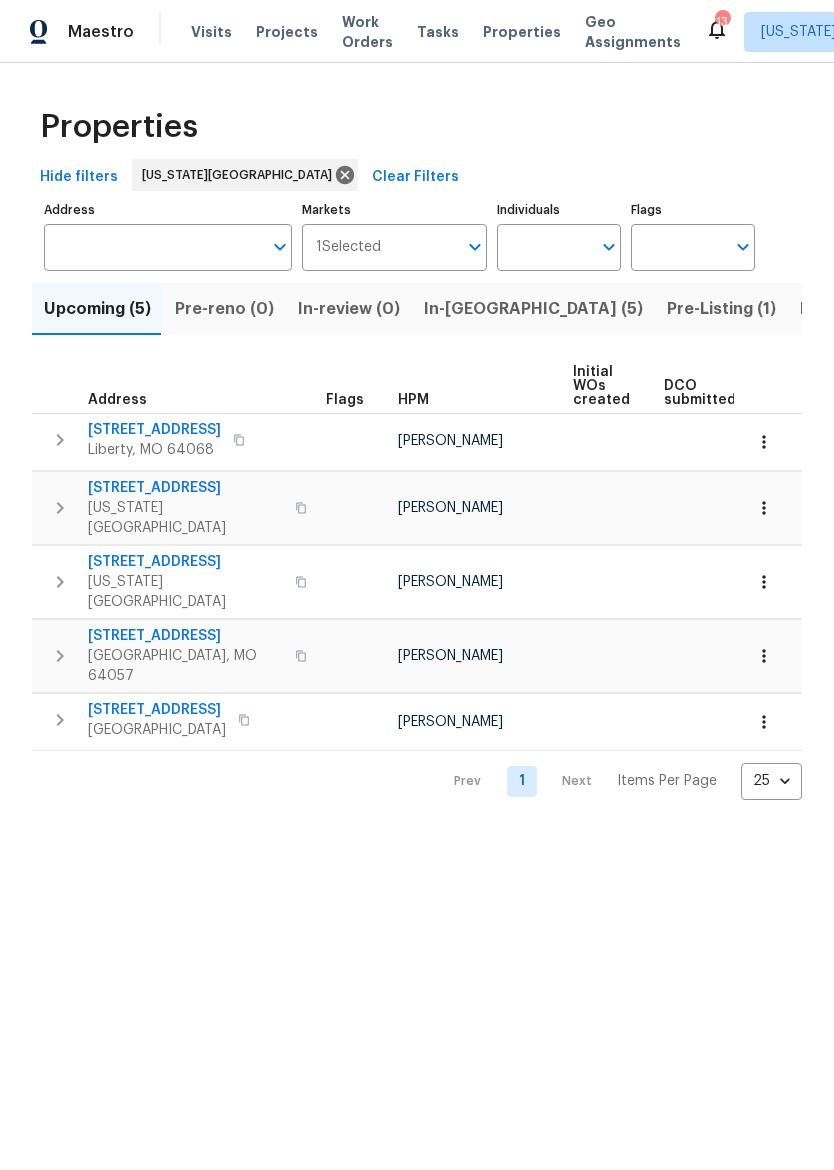 click on "In-[GEOGRAPHIC_DATA] (5)" at bounding box center [533, 309] 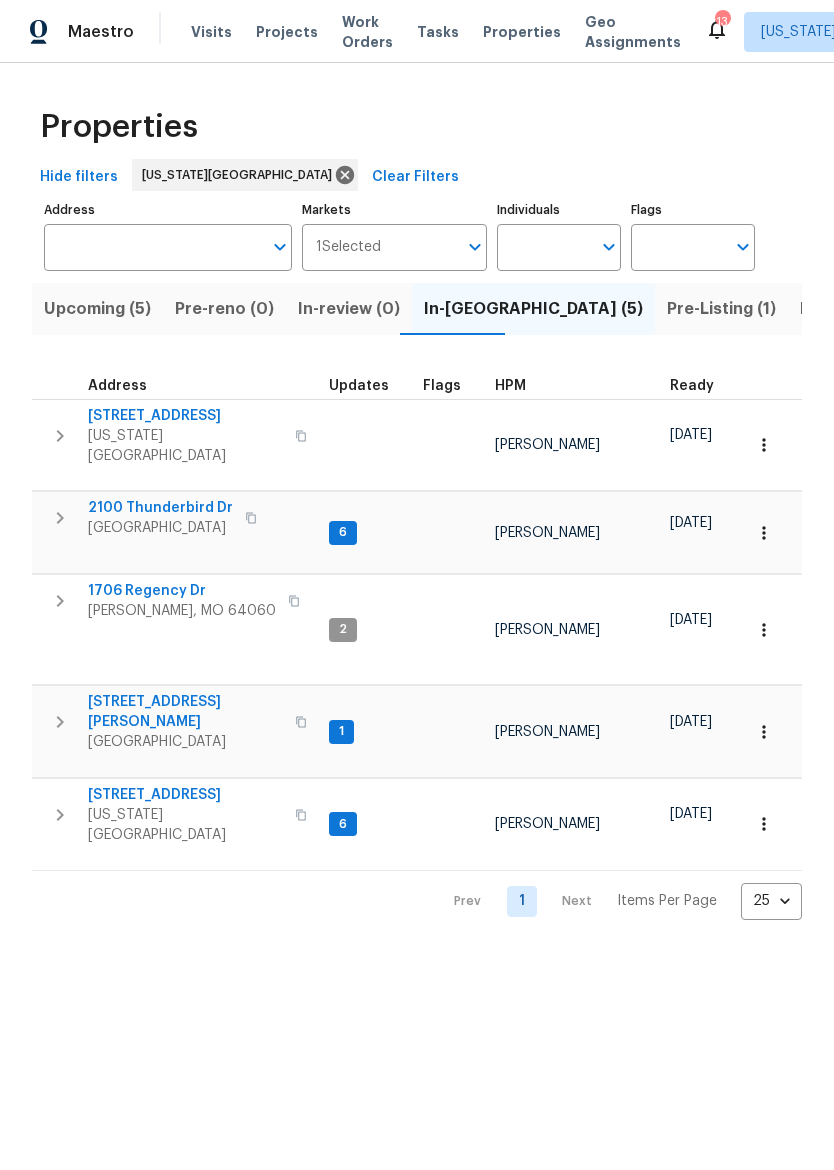 scroll, scrollTop: 0, scrollLeft: 0, axis: both 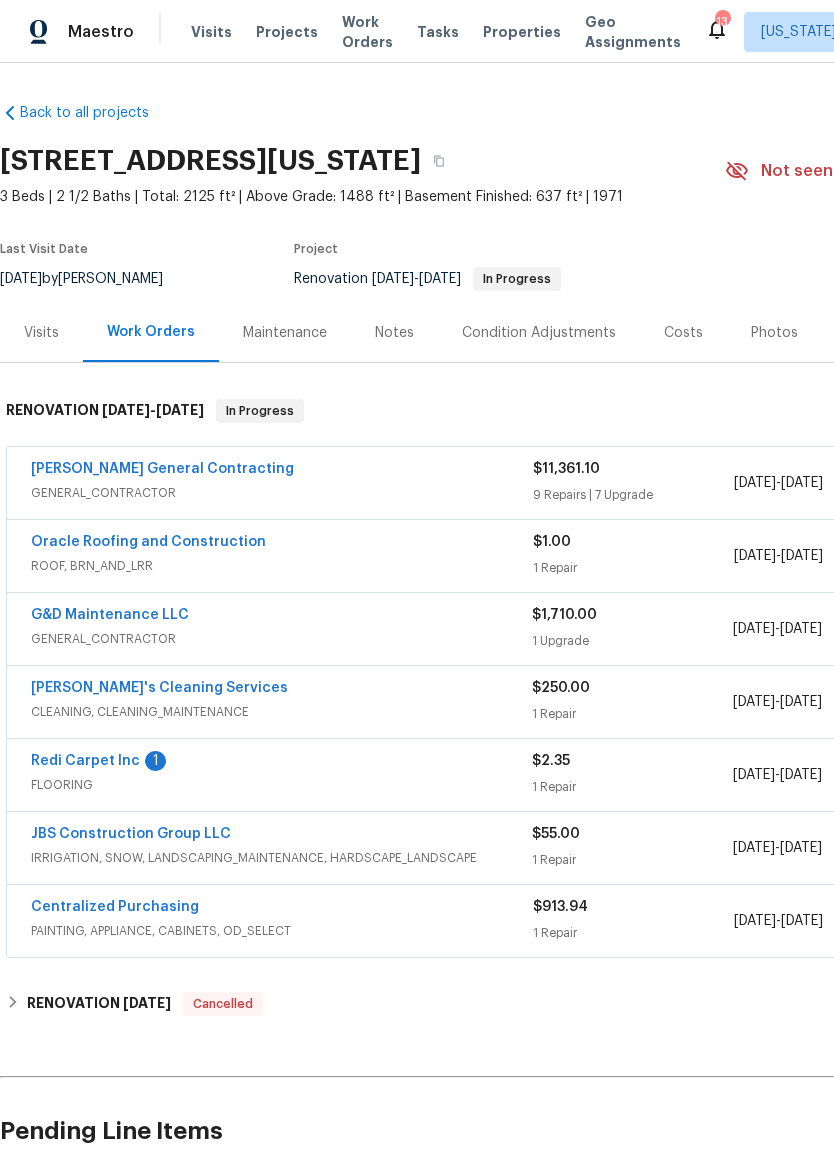click on "Nicholson General Contracting" at bounding box center [162, 469] 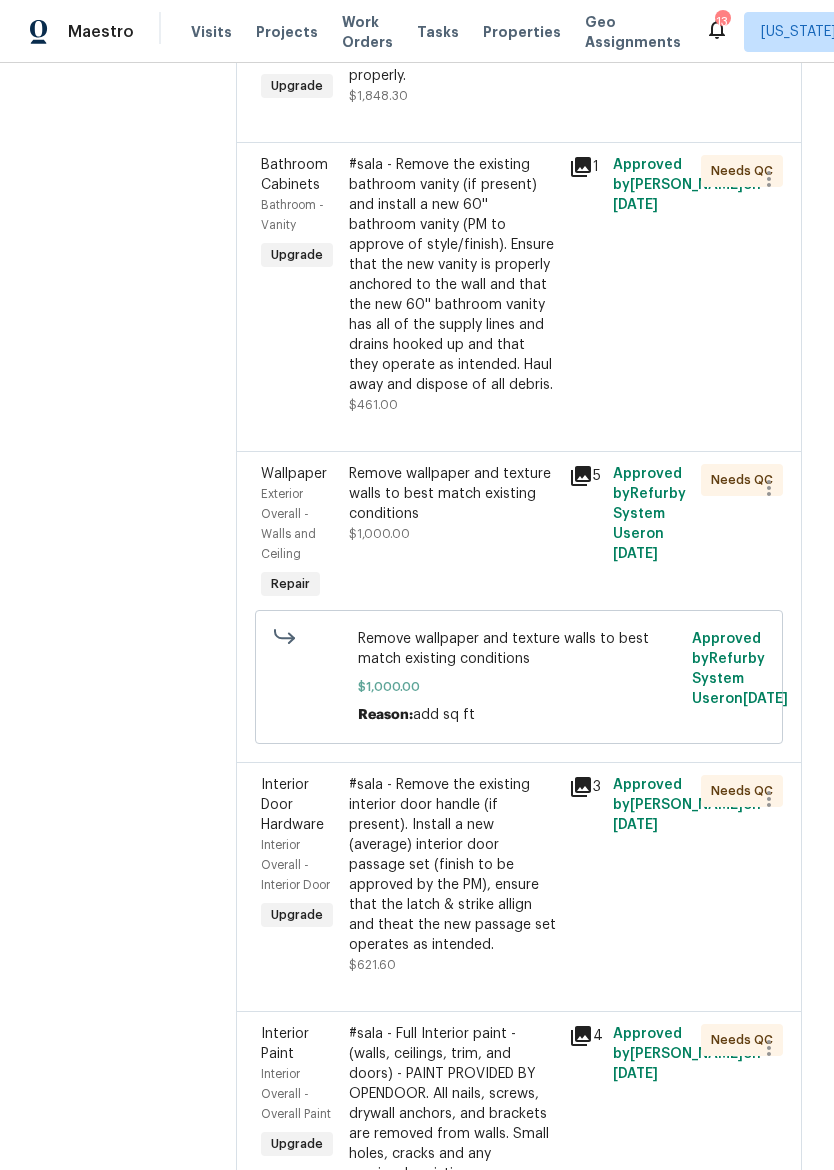 scroll, scrollTop: 1680, scrollLeft: 0, axis: vertical 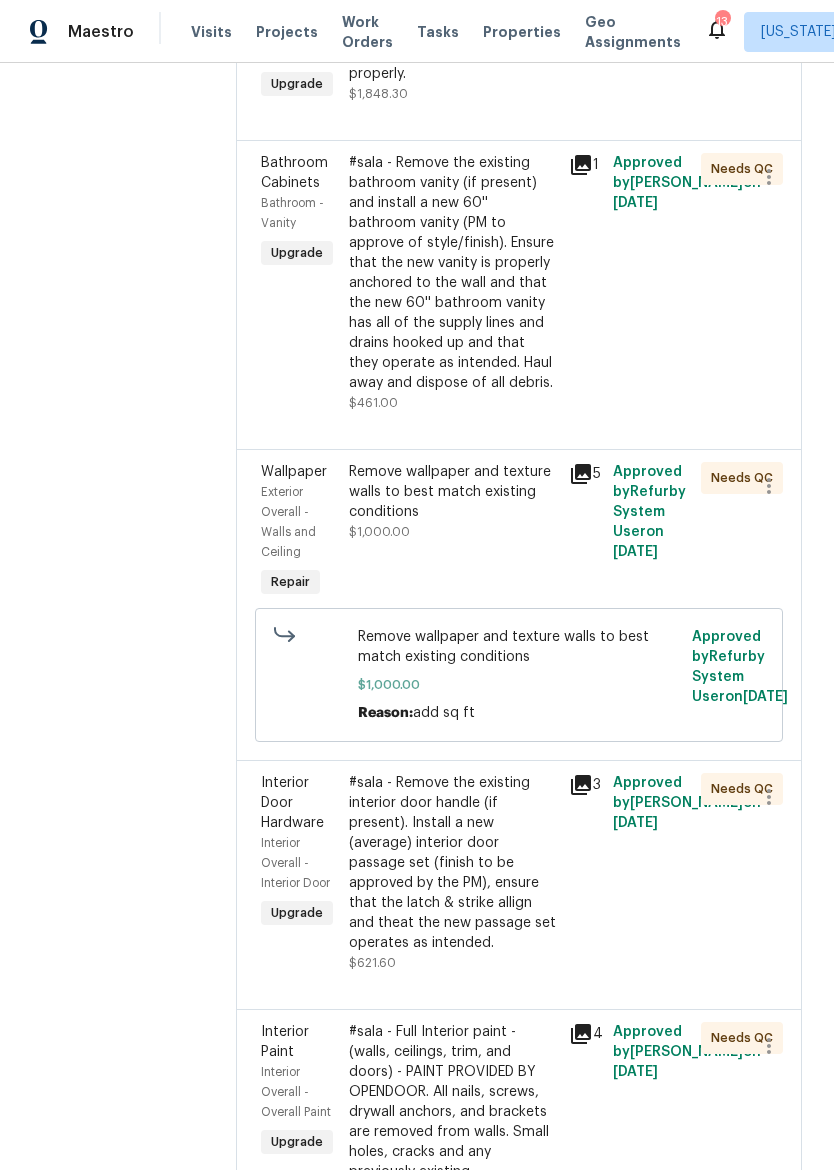 click on "#sala - Remove the existing bathroom vanity (if present) and install a new 60'' bathroom vanity (PM to approve of style/finish). Ensure that the new vanity is properly anchored to the wall and that the new 60'' bathroom vanity has all of the supply lines and drains hooked up and that they operate as intended. Haul away and dispose of all debris." at bounding box center (453, 273) 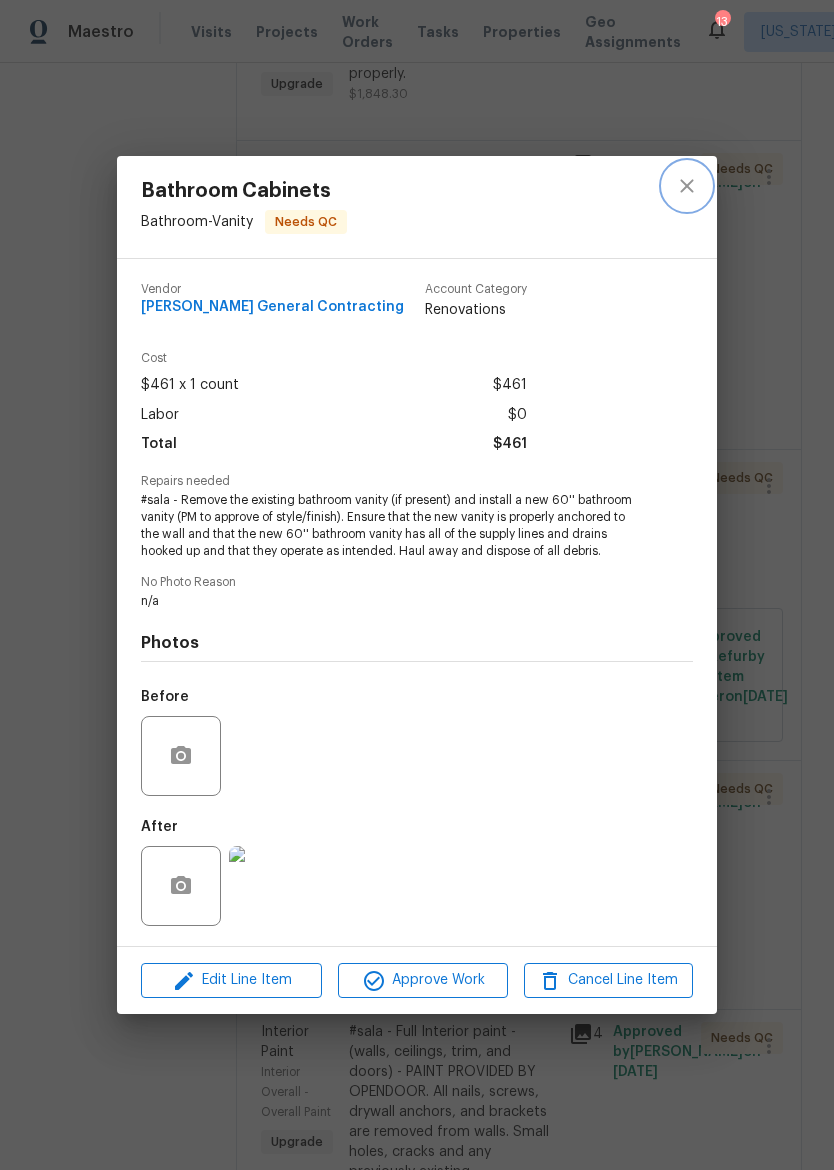 click 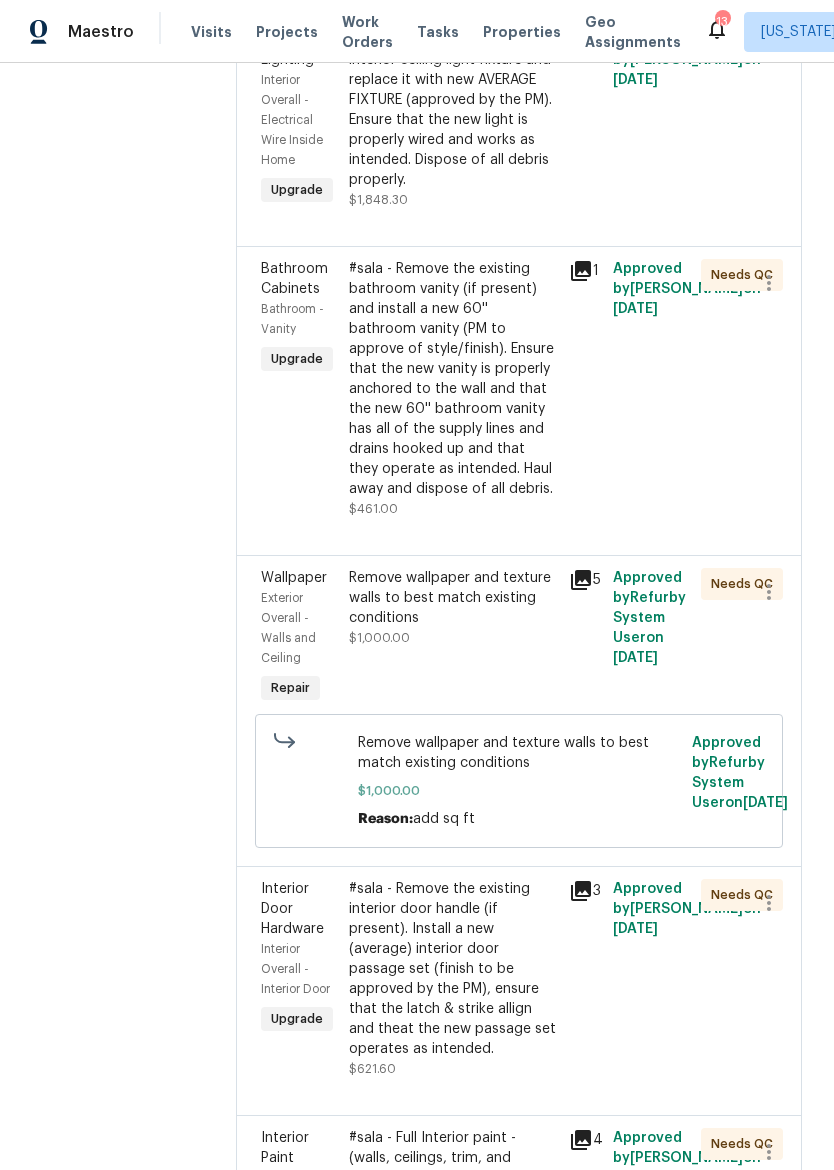 scroll, scrollTop: 1575, scrollLeft: 0, axis: vertical 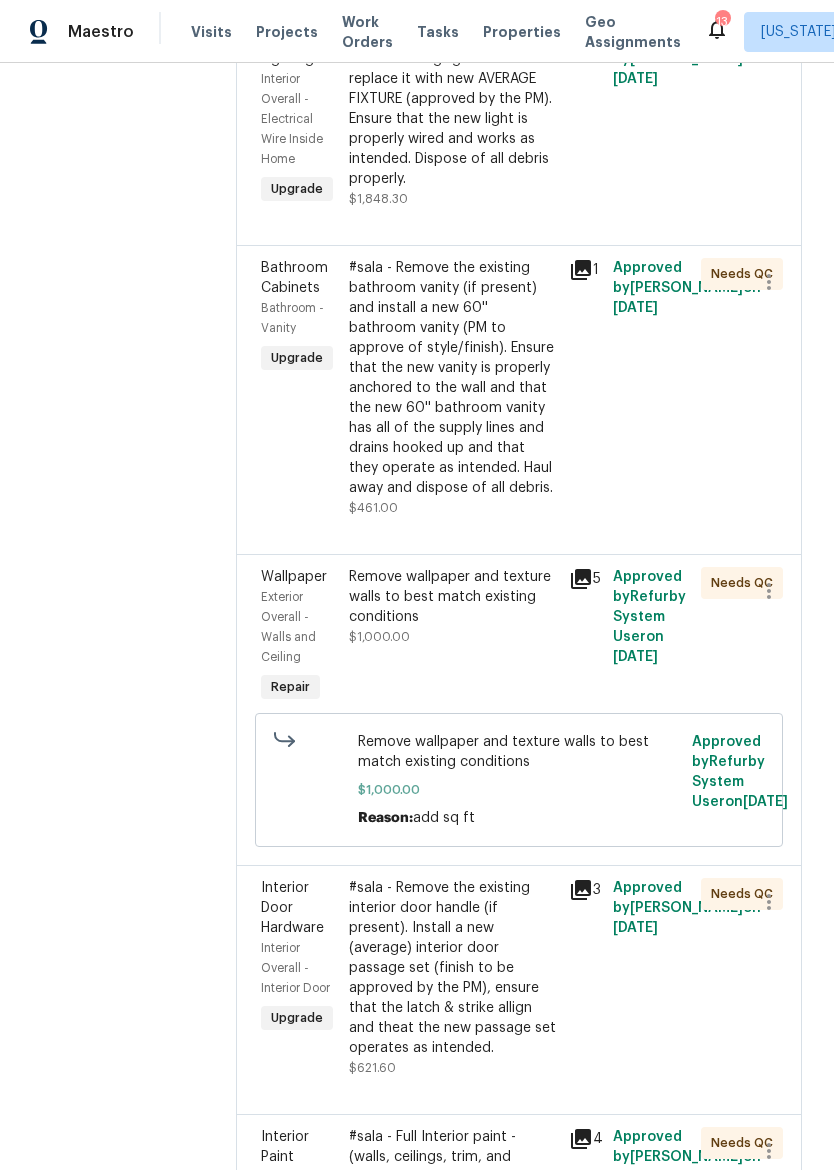 click on "Properties" at bounding box center [522, 32] 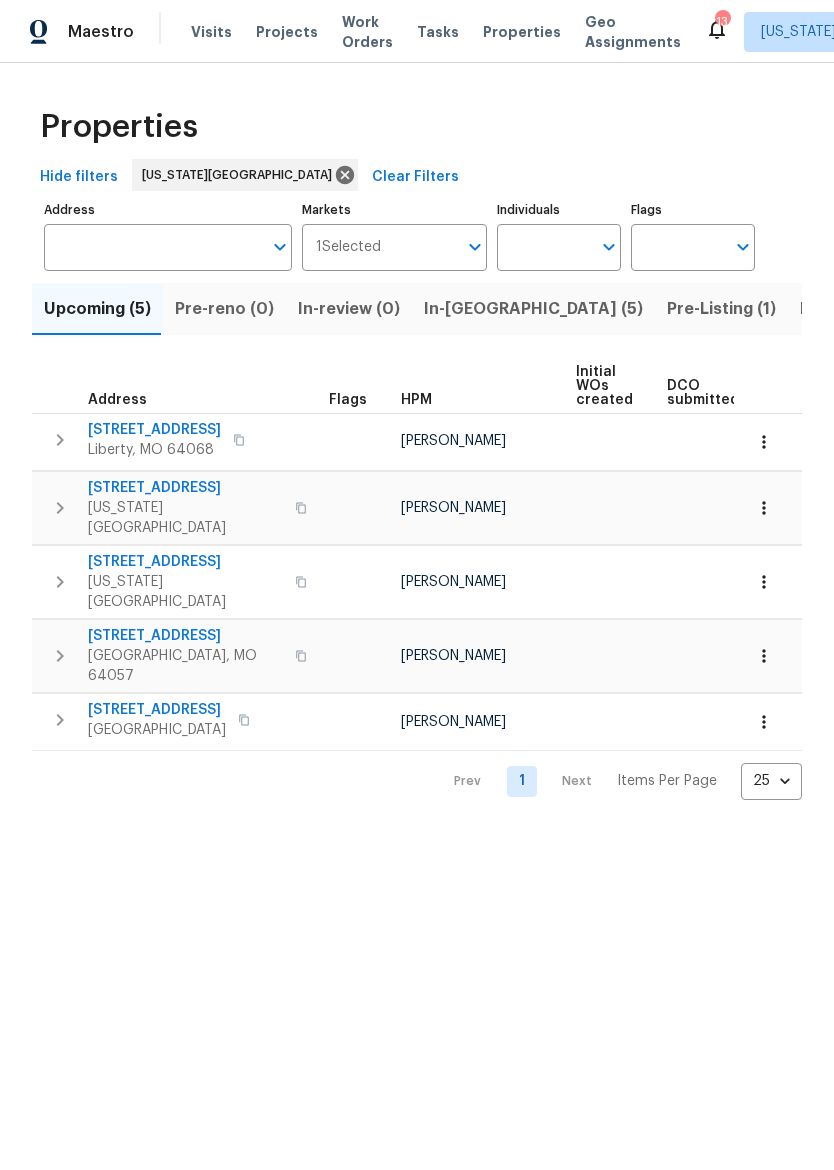 click on "In-reno (5)" at bounding box center [533, 309] 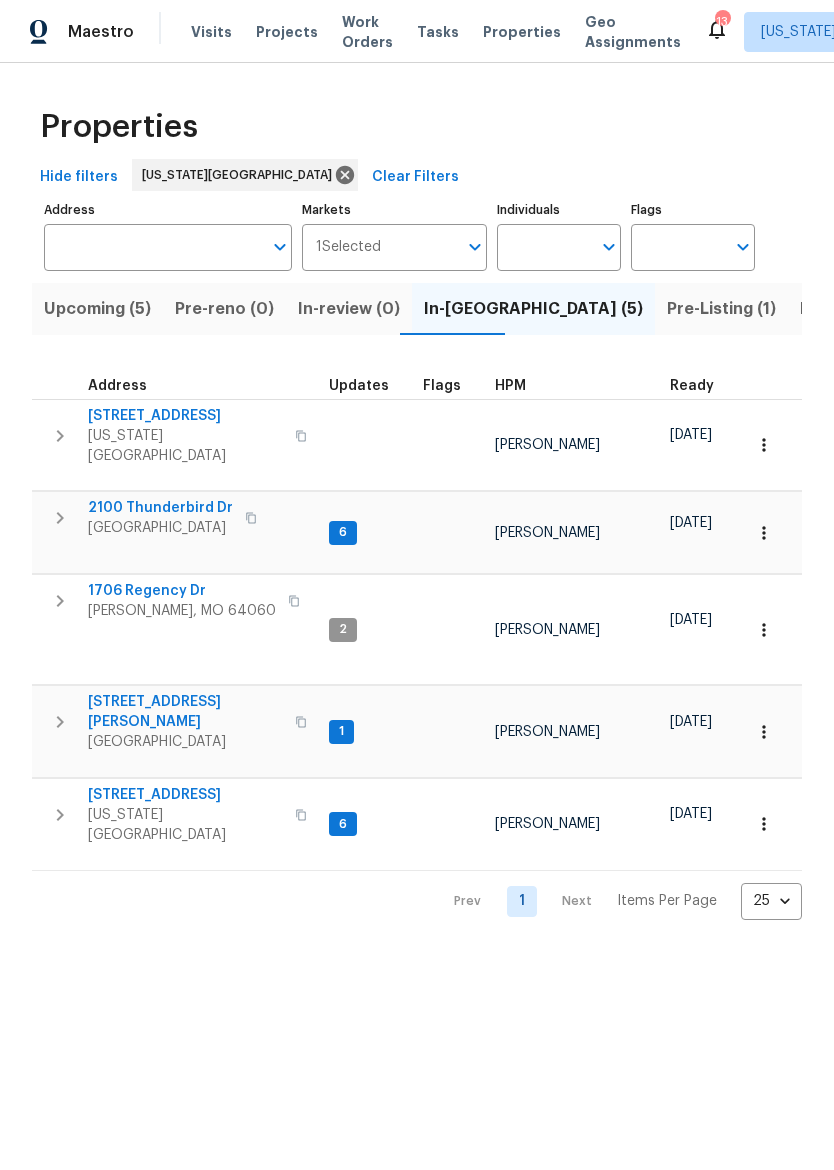 click on "[STREET_ADDRESS]" at bounding box center [185, 416] 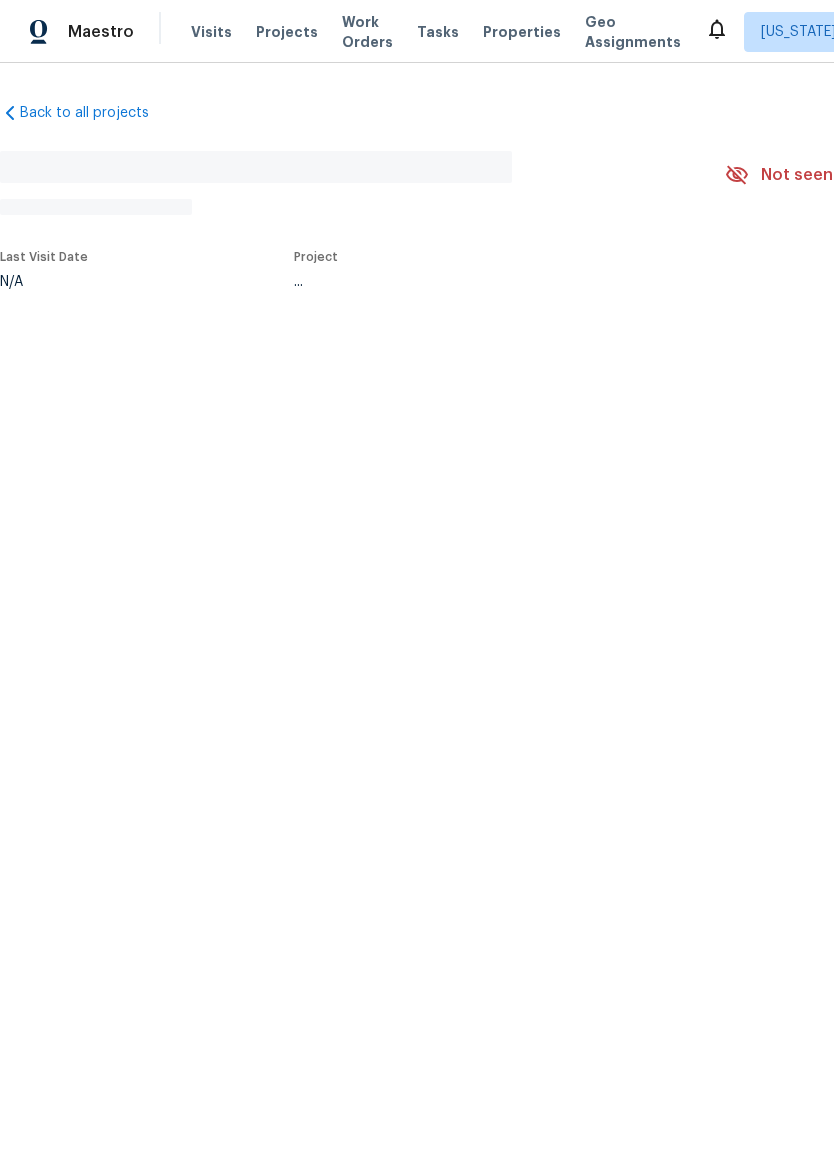 scroll, scrollTop: 0, scrollLeft: 0, axis: both 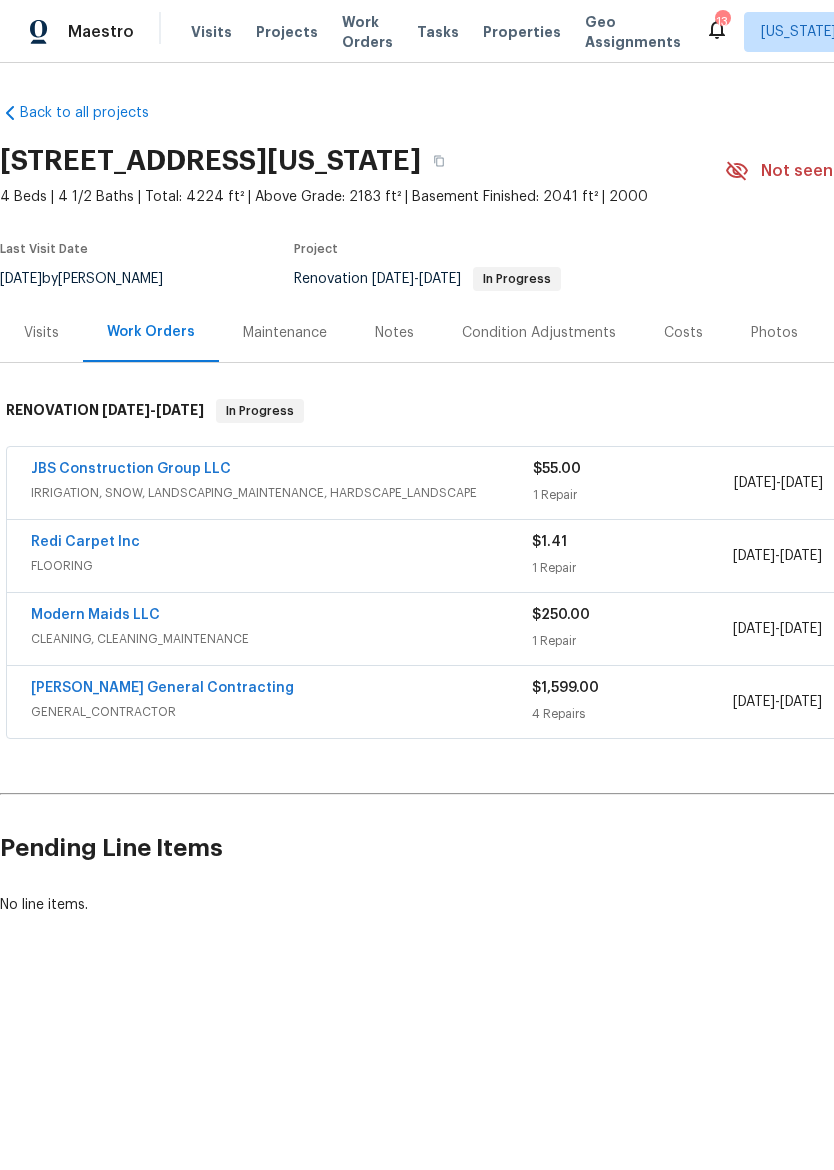 click on "[PERSON_NAME] General Contracting" at bounding box center (162, 688) 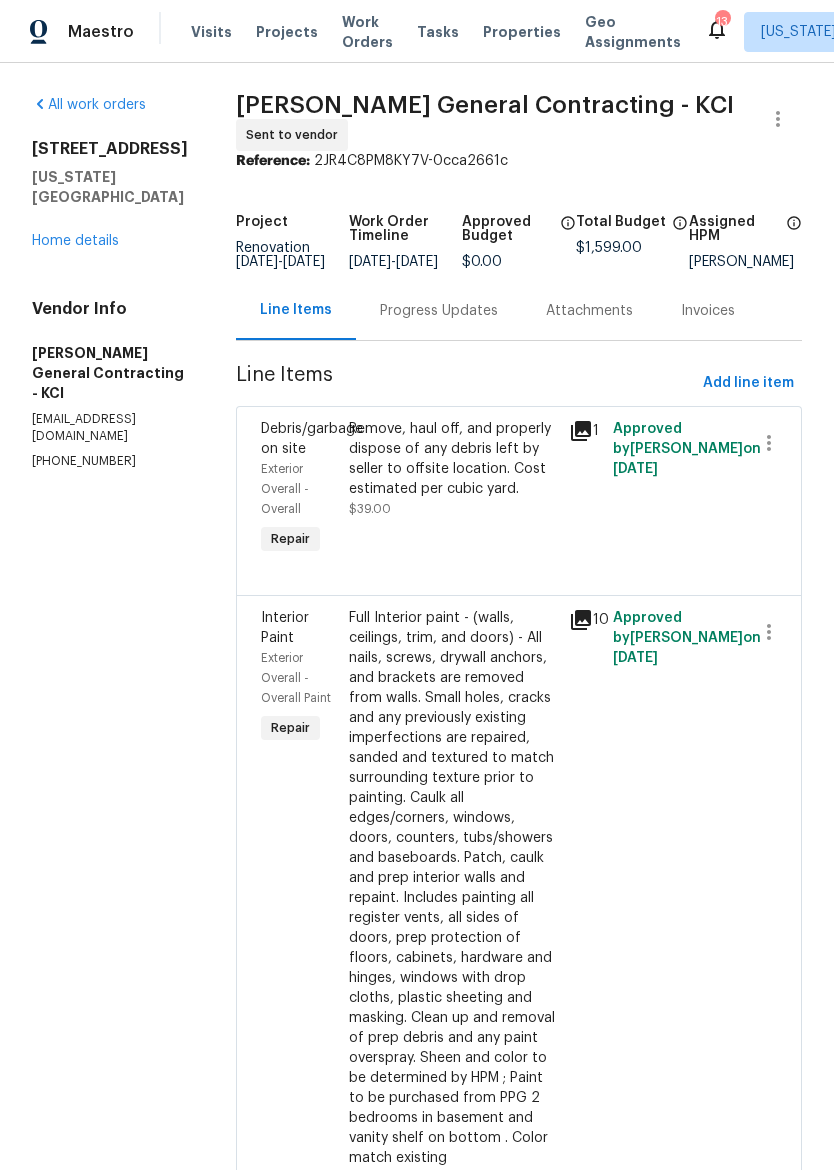 scroll, scrollTop: 0, scrollLeft: 0, axis: both 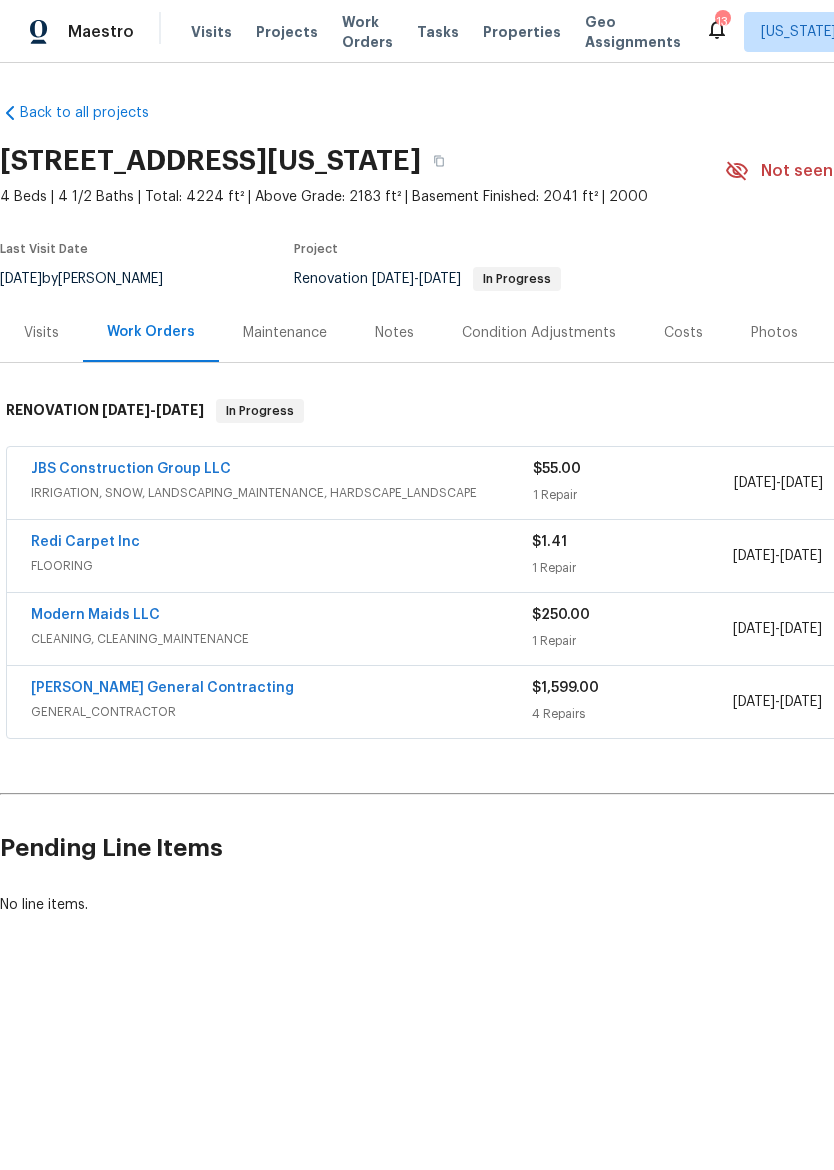 click on "Maestro" at bounding box center [101, 32] 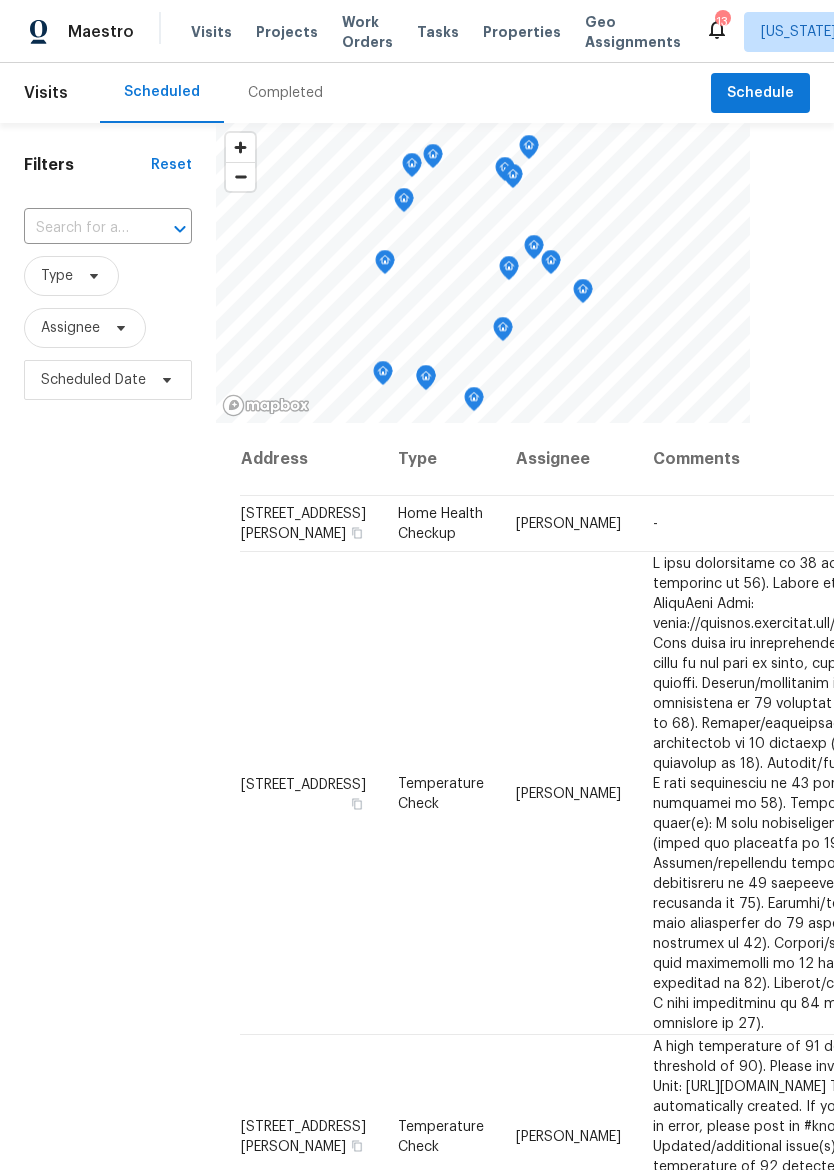 scroll, scrollTop: 0, scrollLeft: 0, axis: both 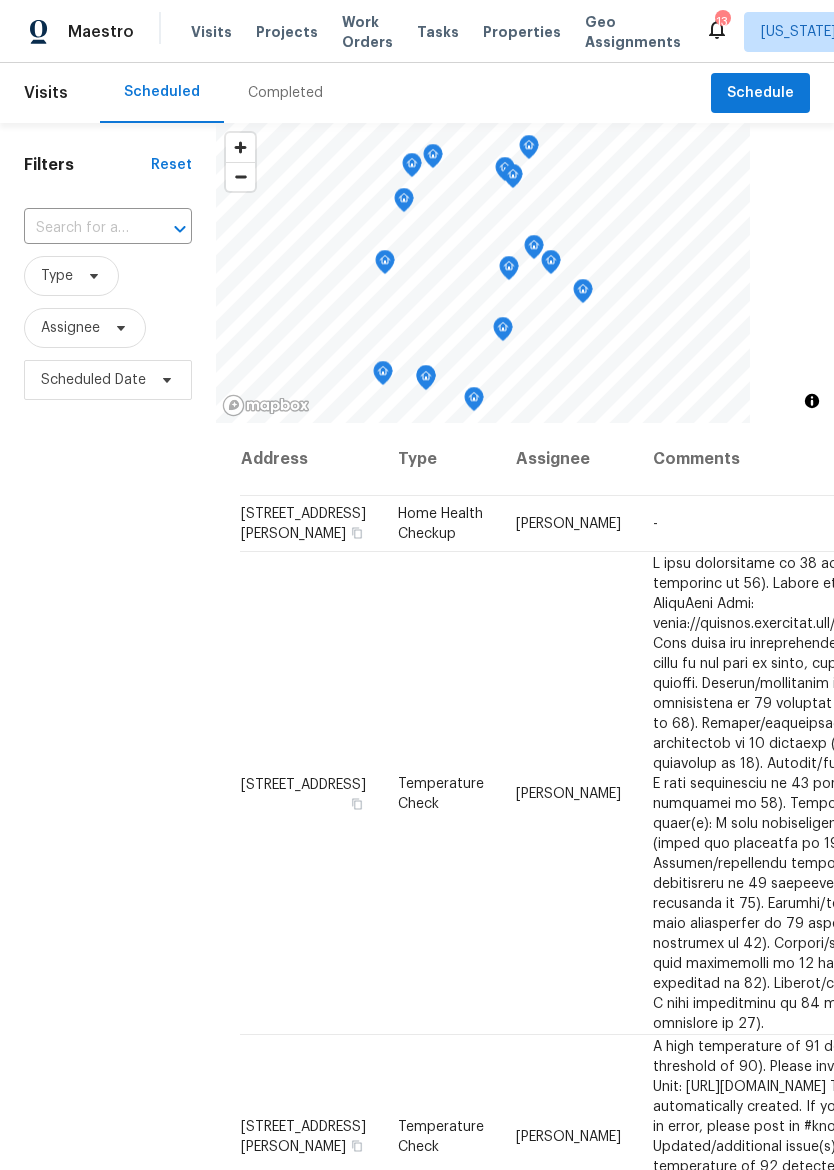 click on "Properties" at bounding box center [522, 32] 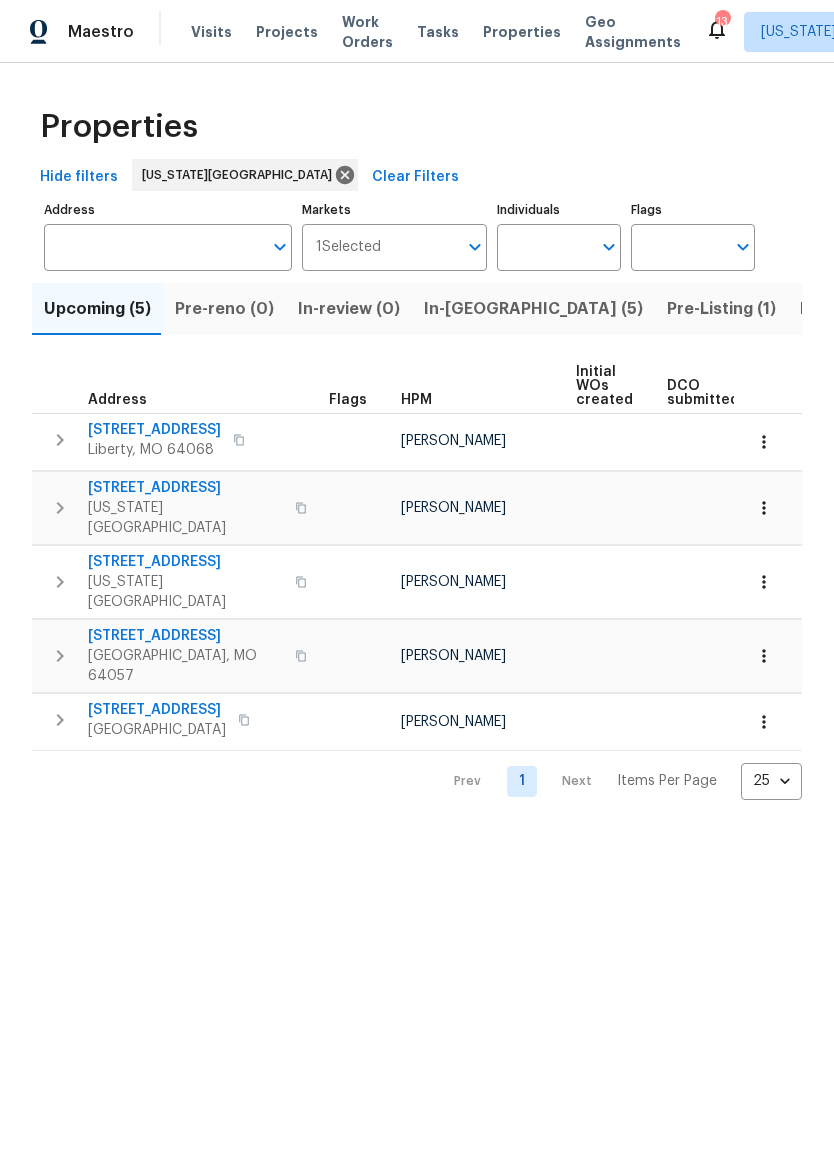 click on "In-[GEOGRAPHIC_DATA] (5)" at bounding box center (533, 309) 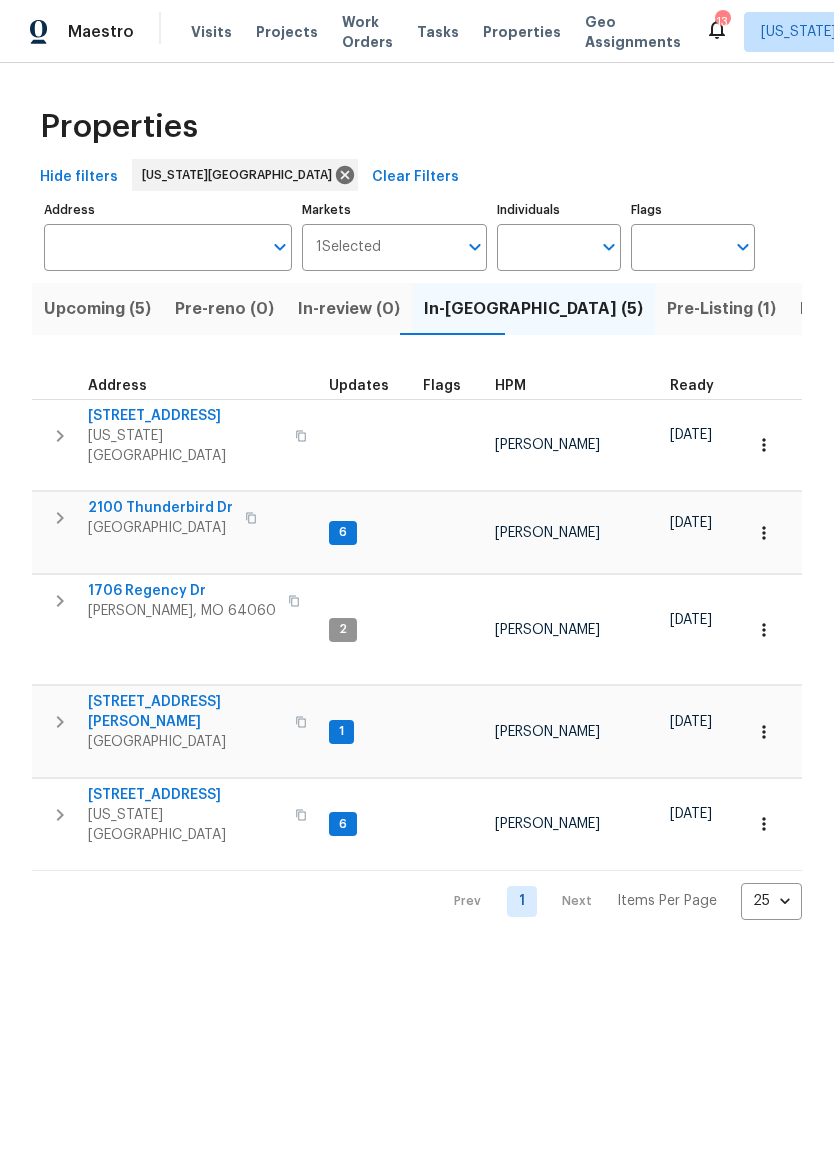 click on "[STREET_ADDRESS]" at bounding box center [185, 795] 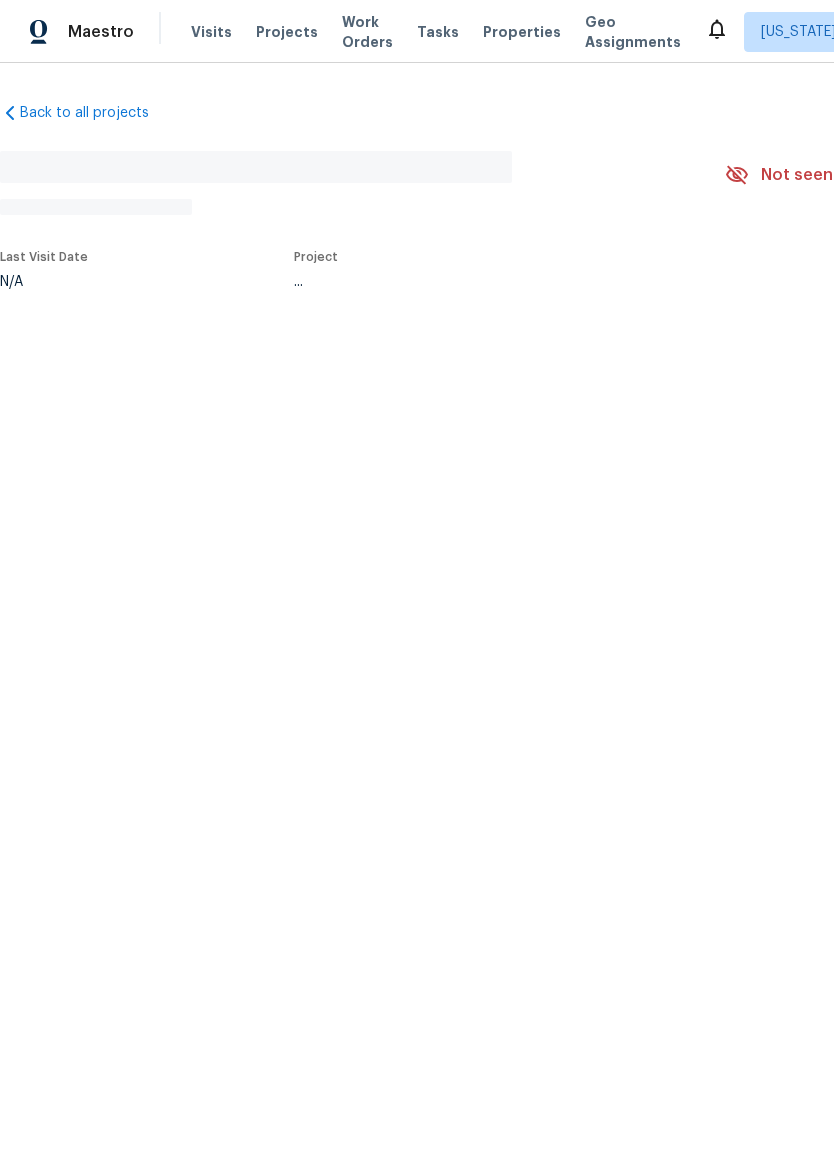 scroll, scrollTop: 0, scrollLeft: 0, axis: both 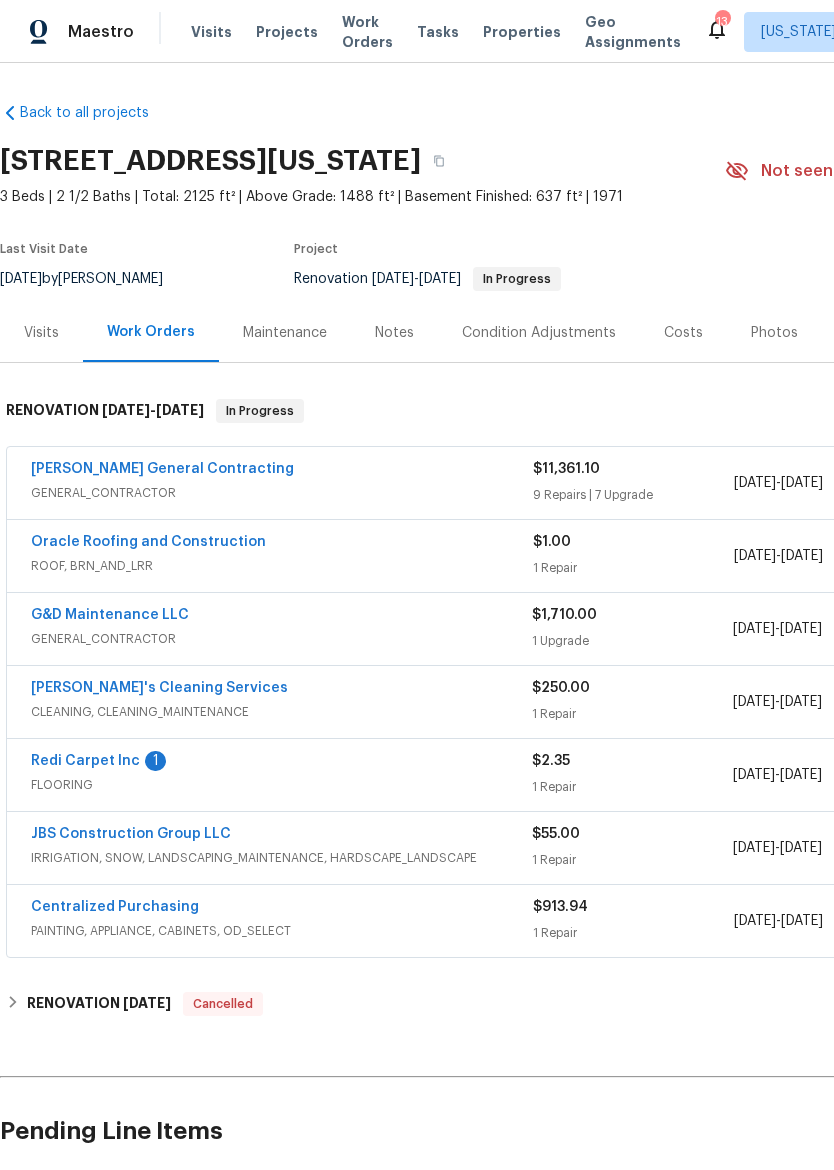 click on "[PERSON_NAME] General Contracting" at bounding box center [162, 469] 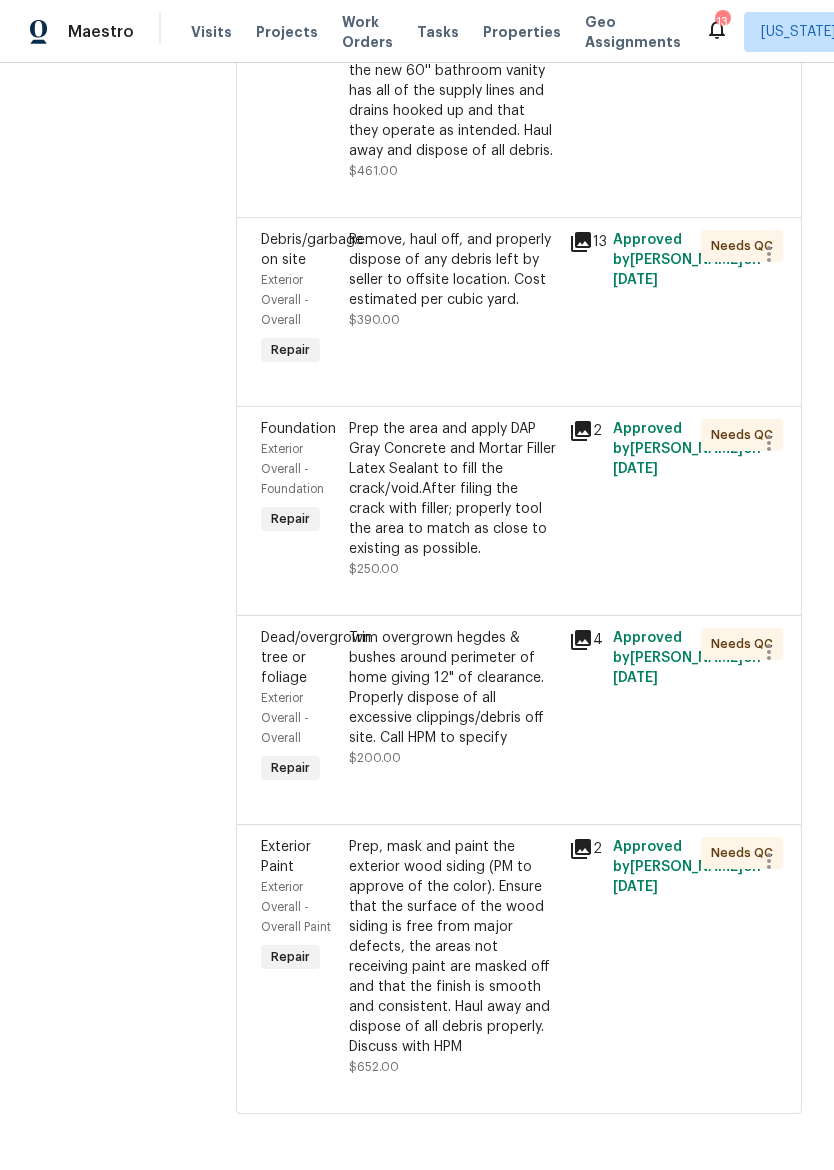 scroll, scrollTop: 3574, scrollLeft: 0, axis: vertical 